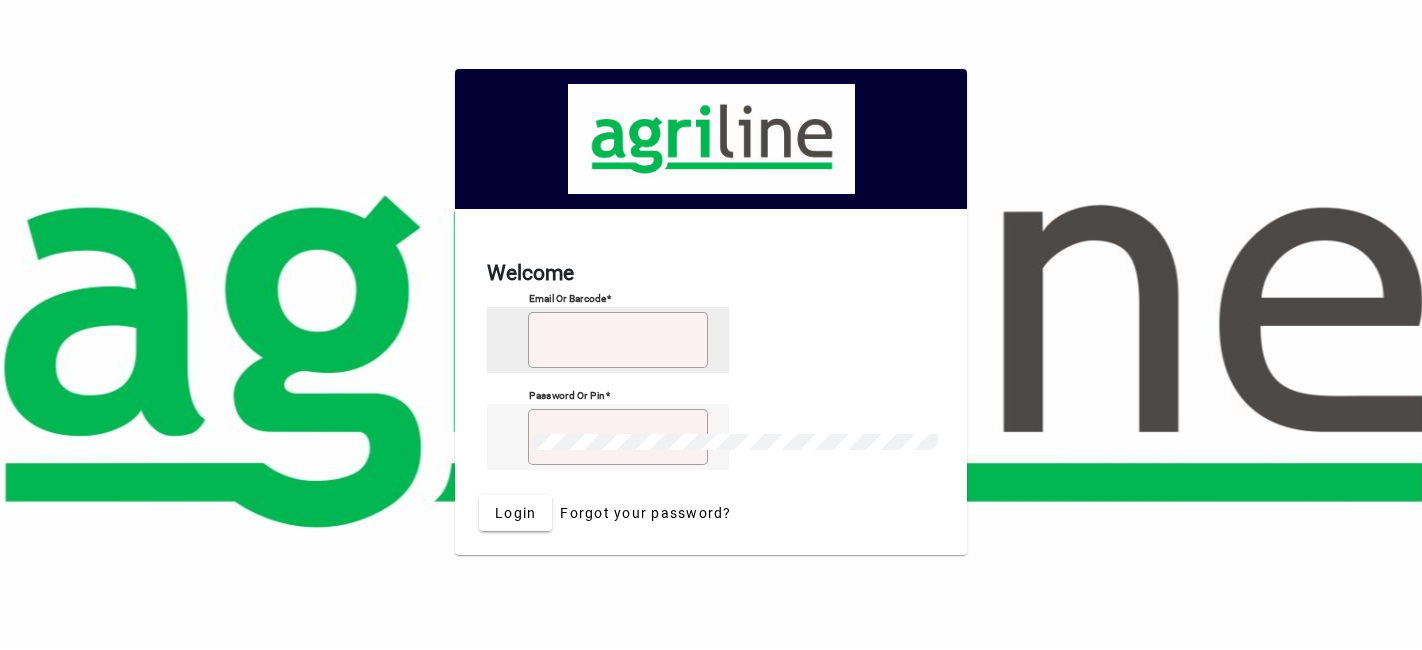 scroll, scrollTop: 0, scrollLeft: 0, axis: both 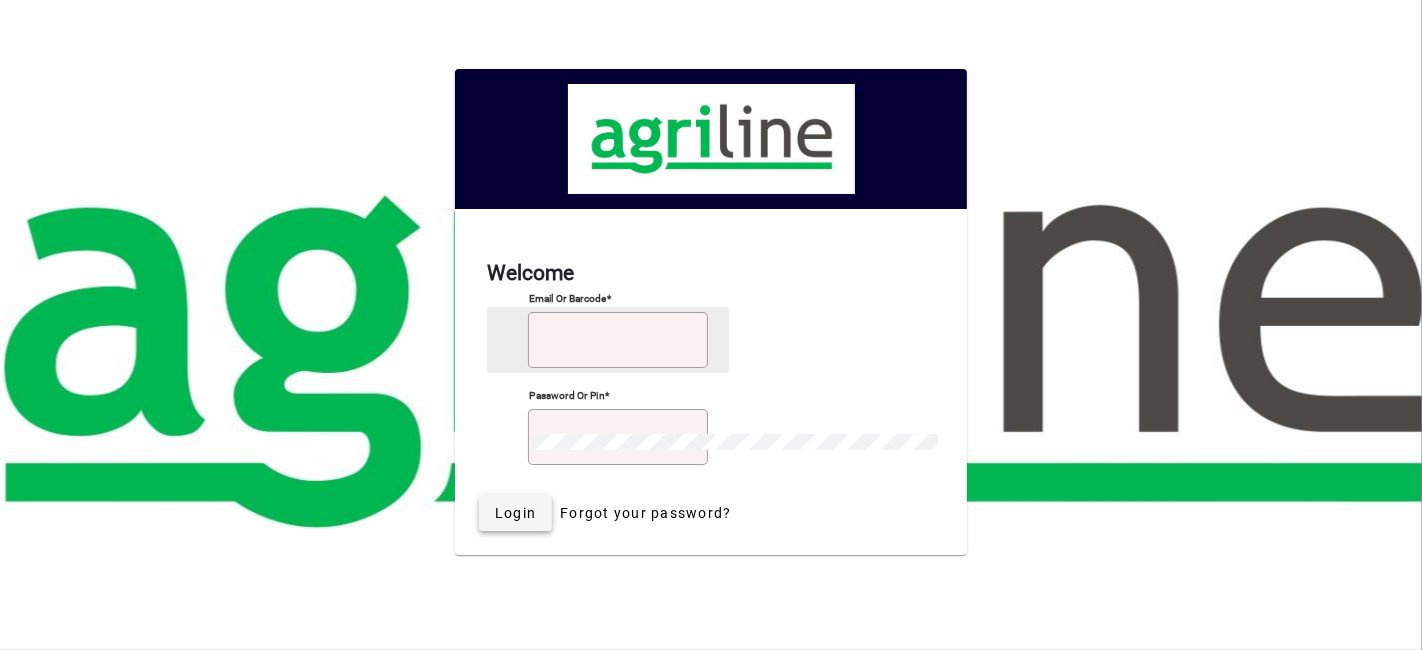 type on "**********" 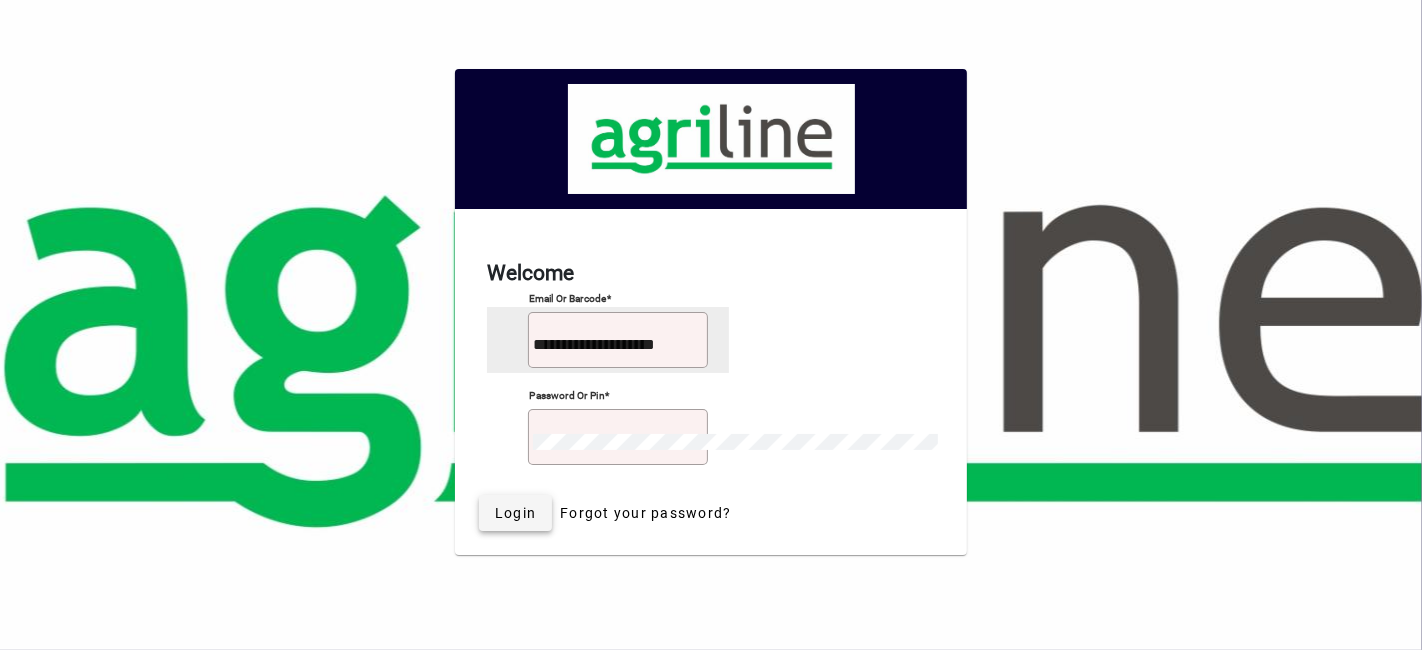 click at bounding box center (515, 513) 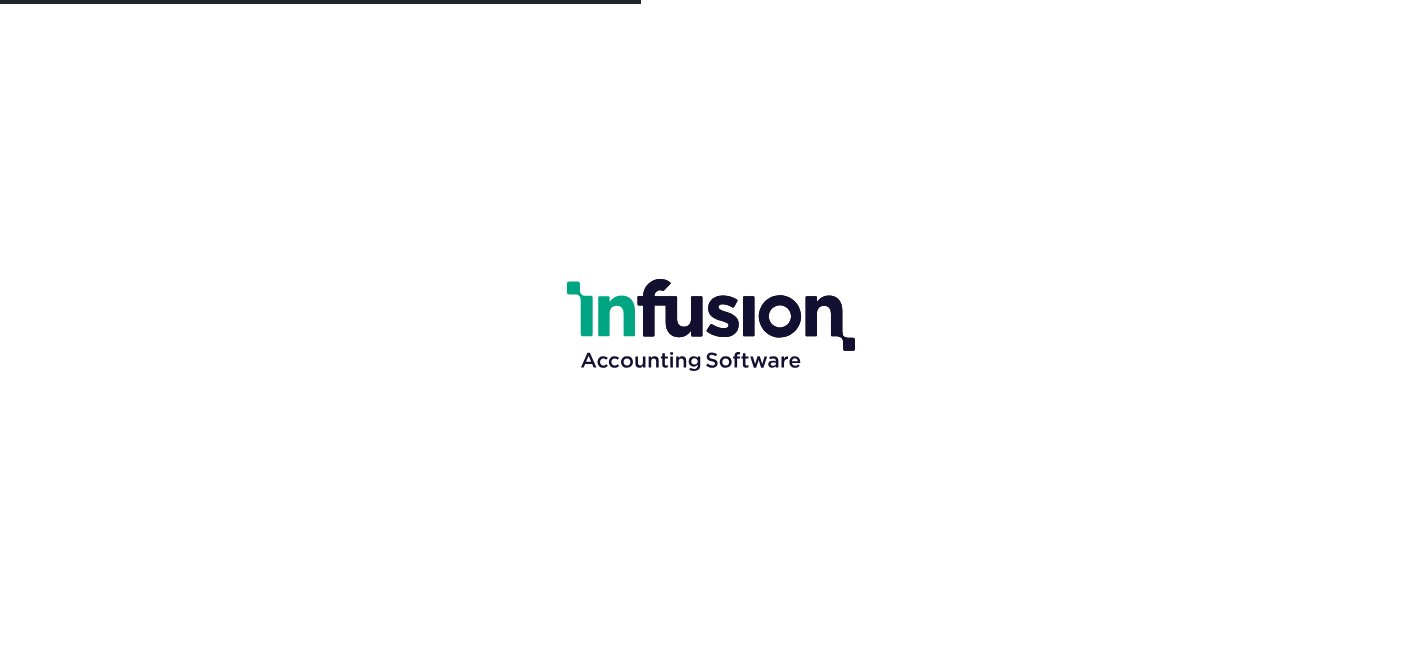scroll, scrollTop: 0, scrollLeft: 0, axis: both 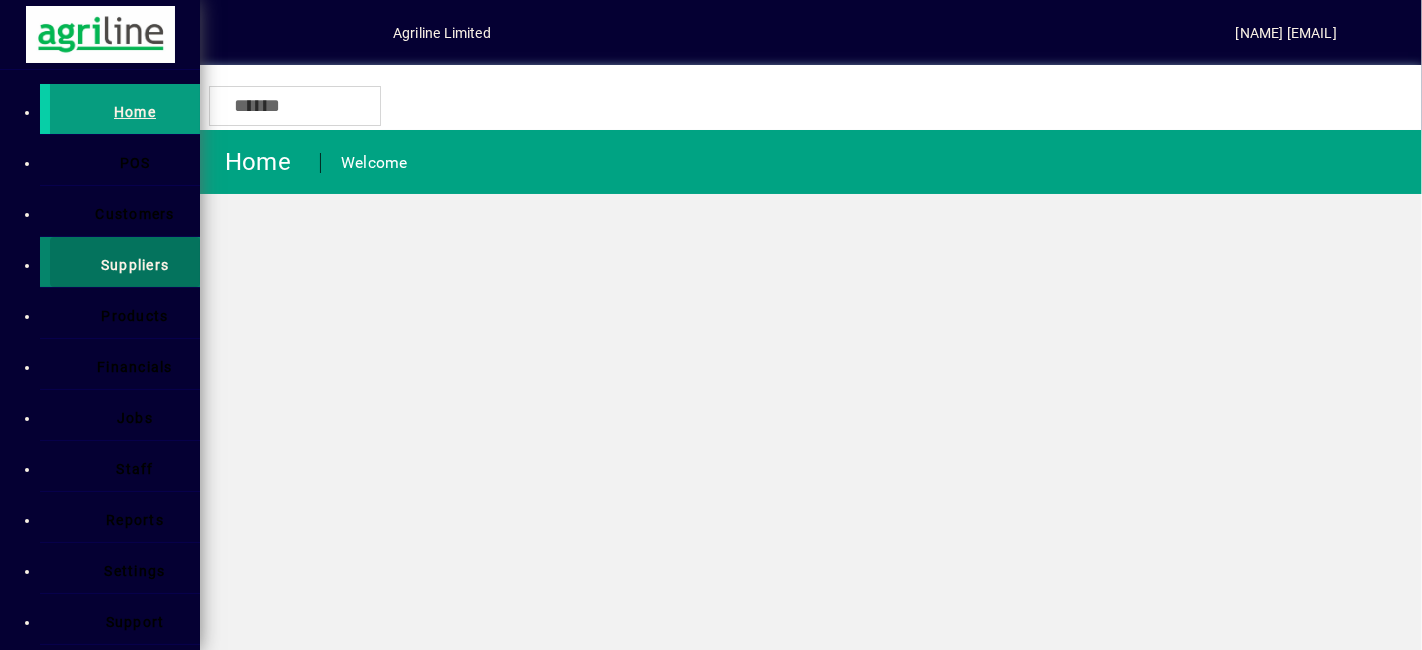click on "Suppliers" at bounding box center [125, 262] 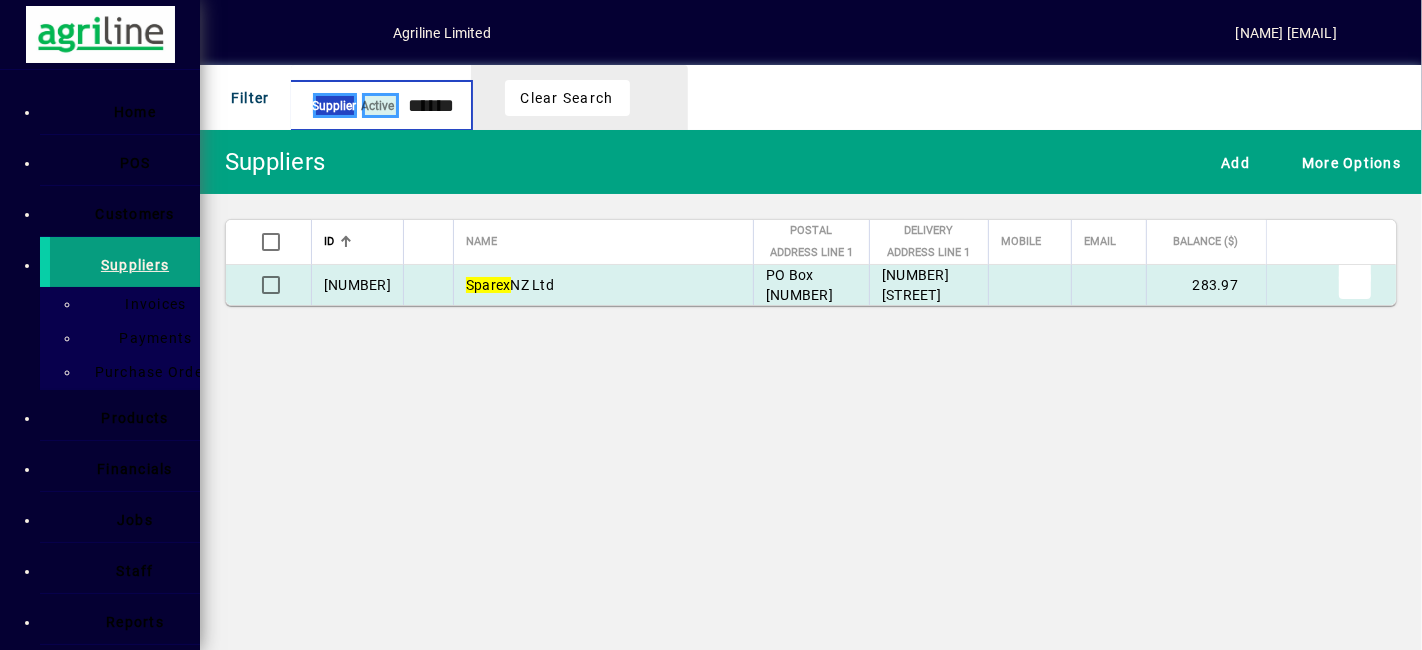 type on "******" 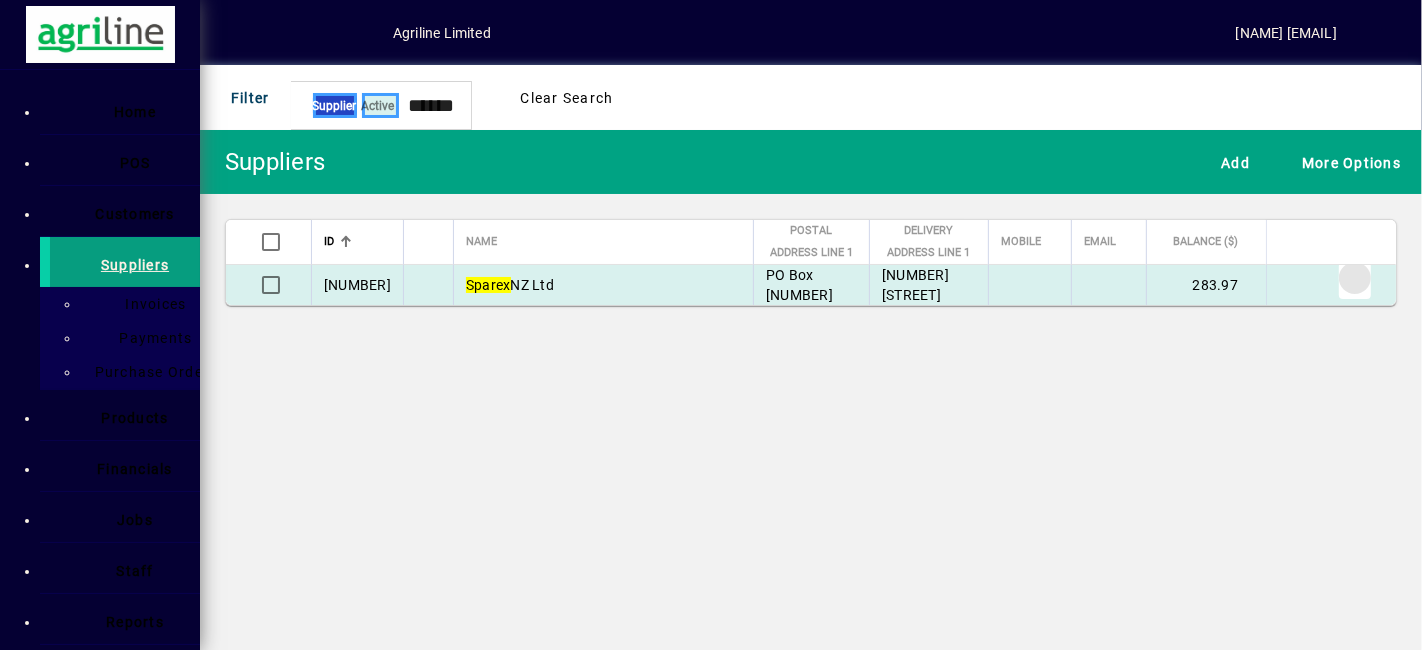click at bounding box center (1355, 278) 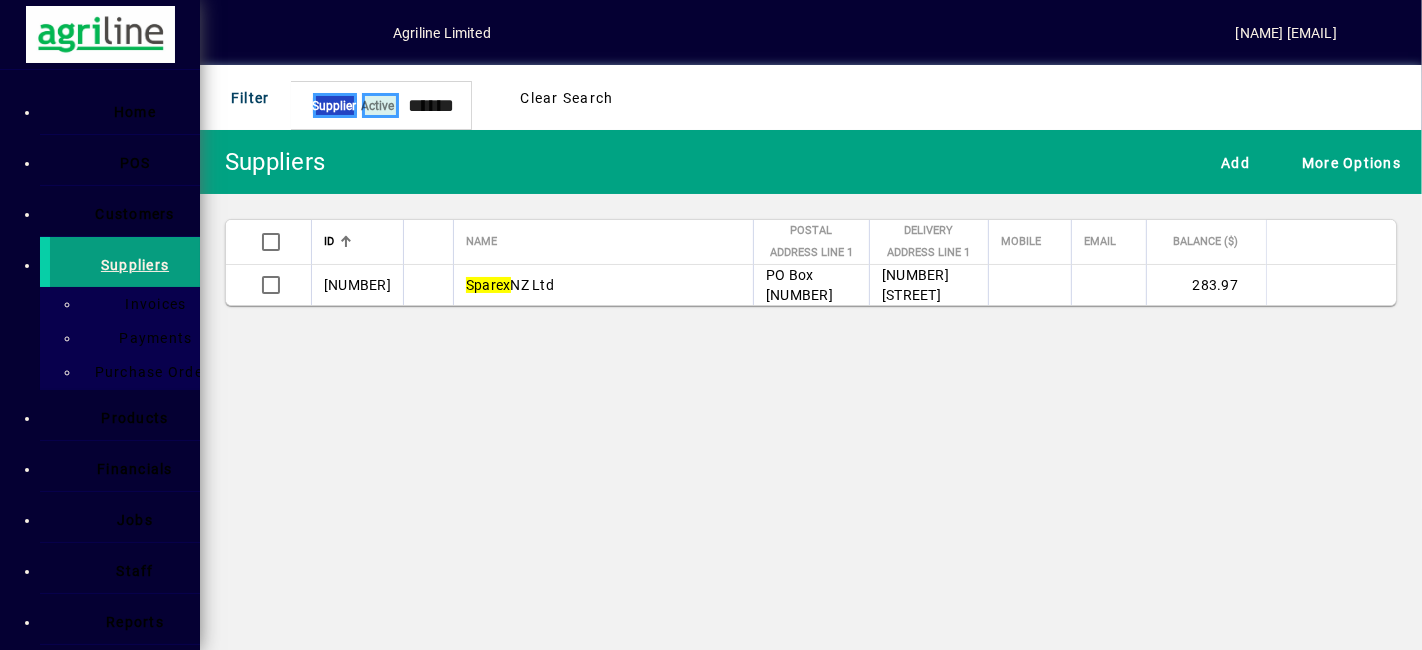 click on "Purchase Order" at bounding box center (140, 53) 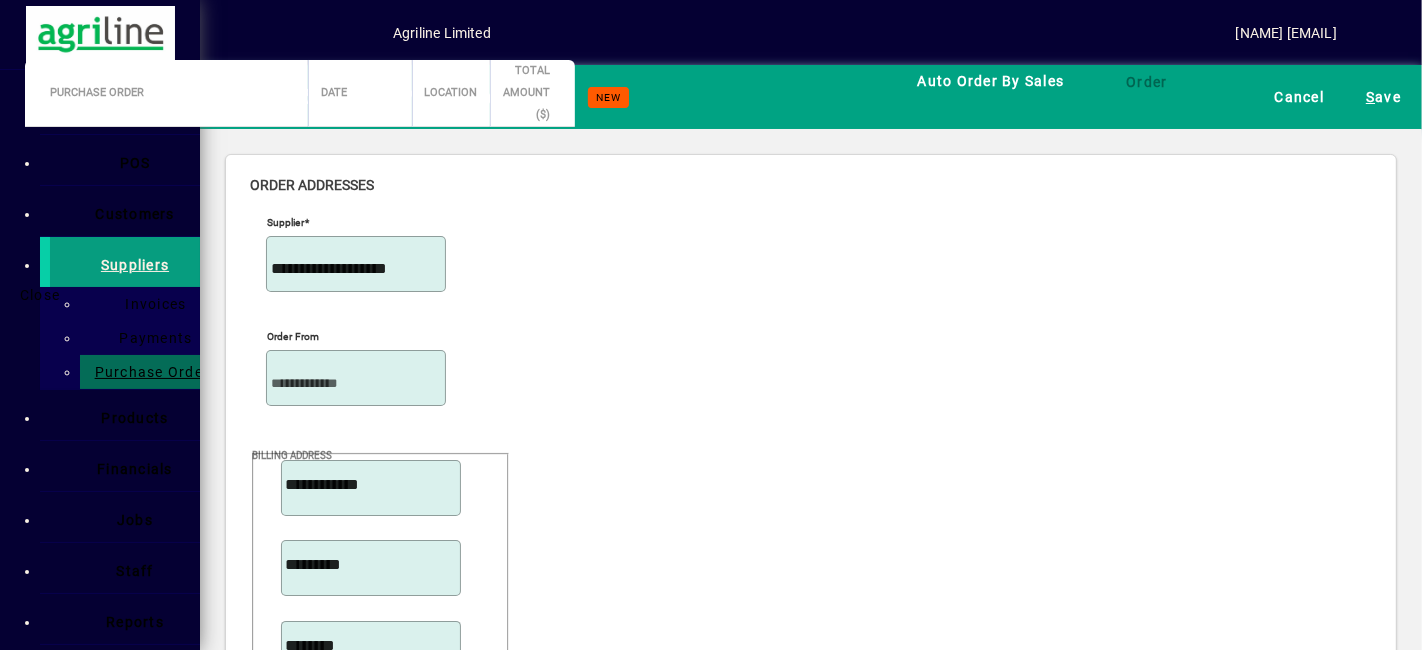 click on "Close" at bounding box center [40, 295] 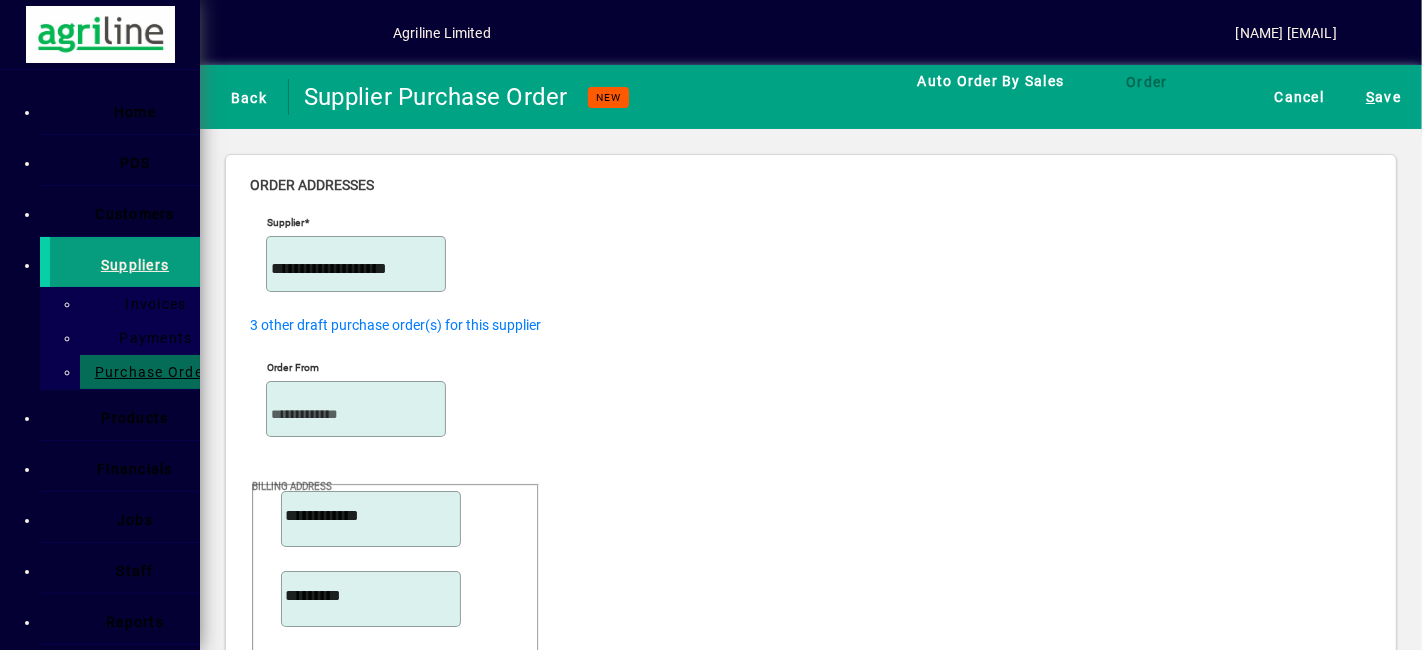 click on "Attn  Contact details
Email Mobile Phone *********" at bounding box center (395, 1235) 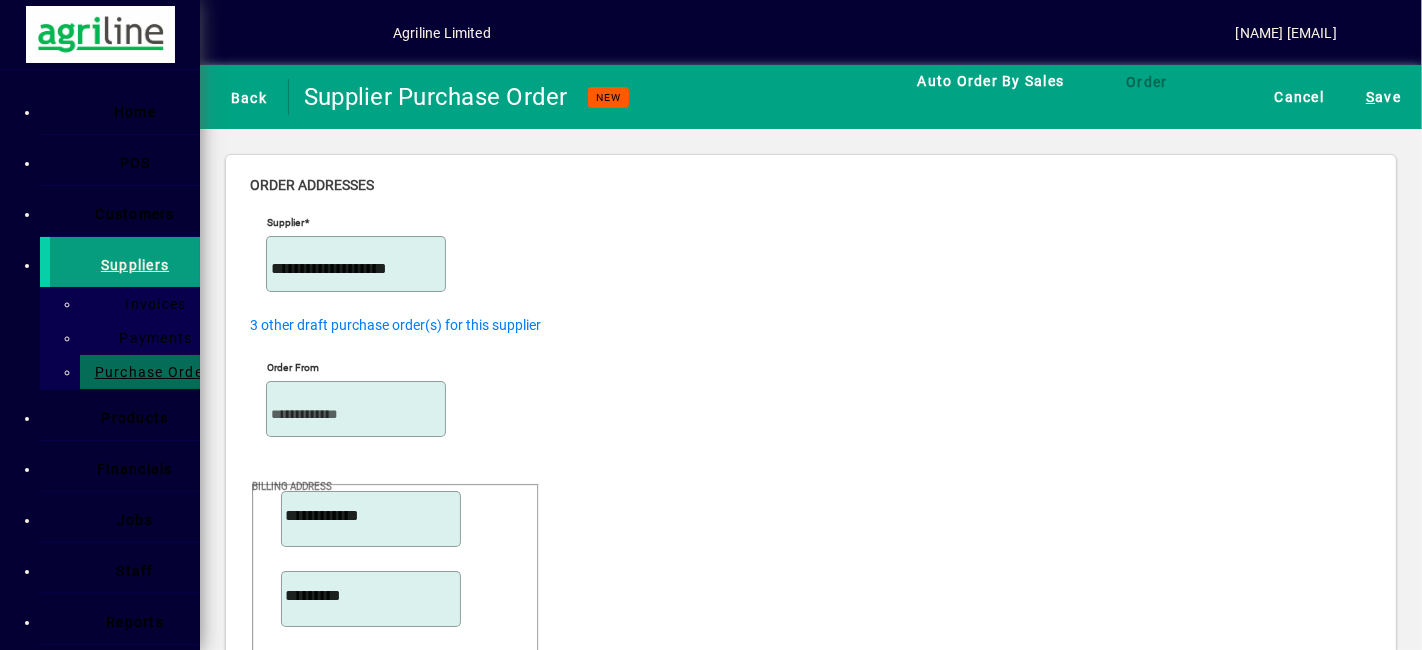 scroll, scrollTop: 477, scrollLeft: 0, axis: vertical 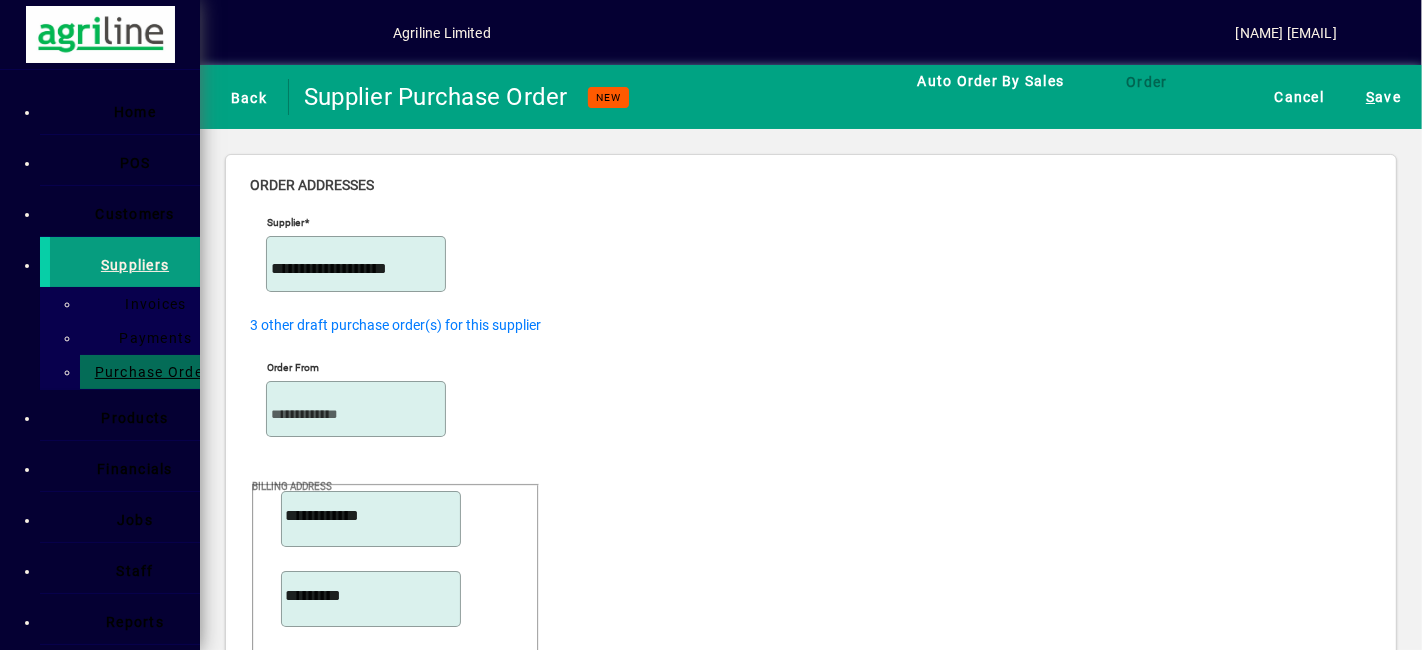 click on "Product" at bounding box center [915, 3221] 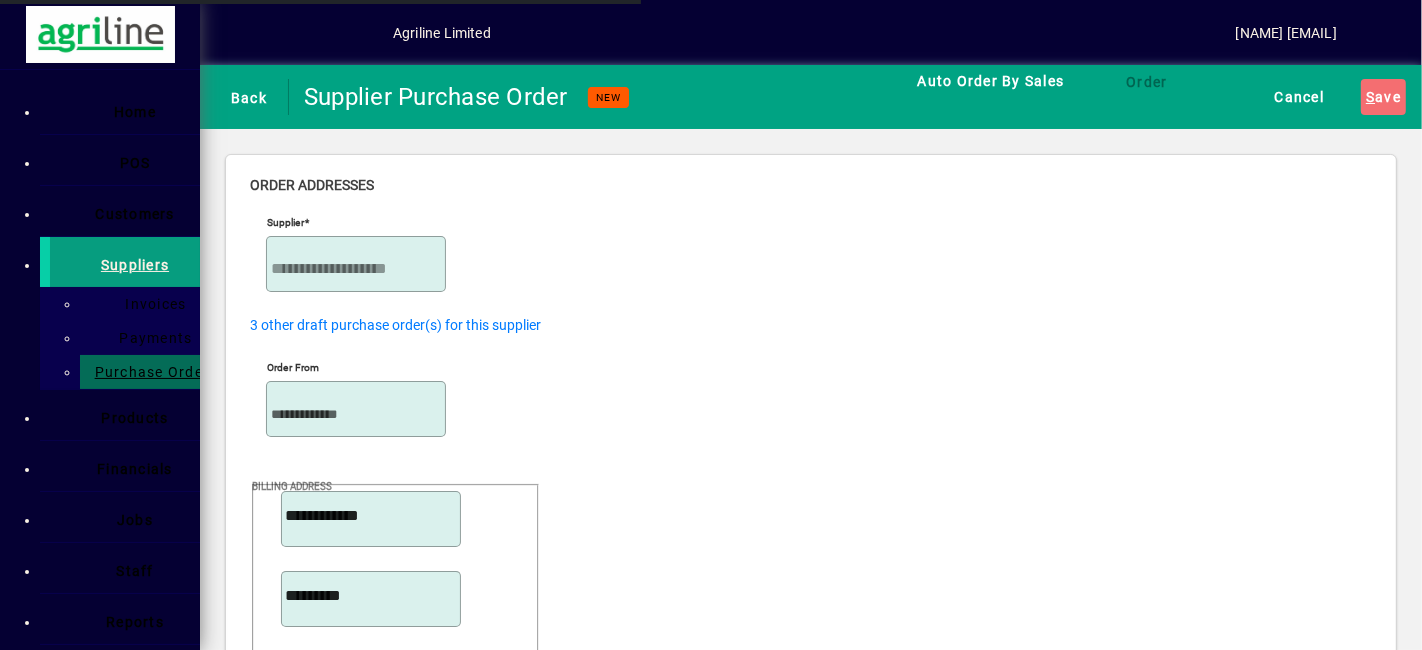 scroll, scrollTop: 149, scrollLeft: 0, axis: vertical 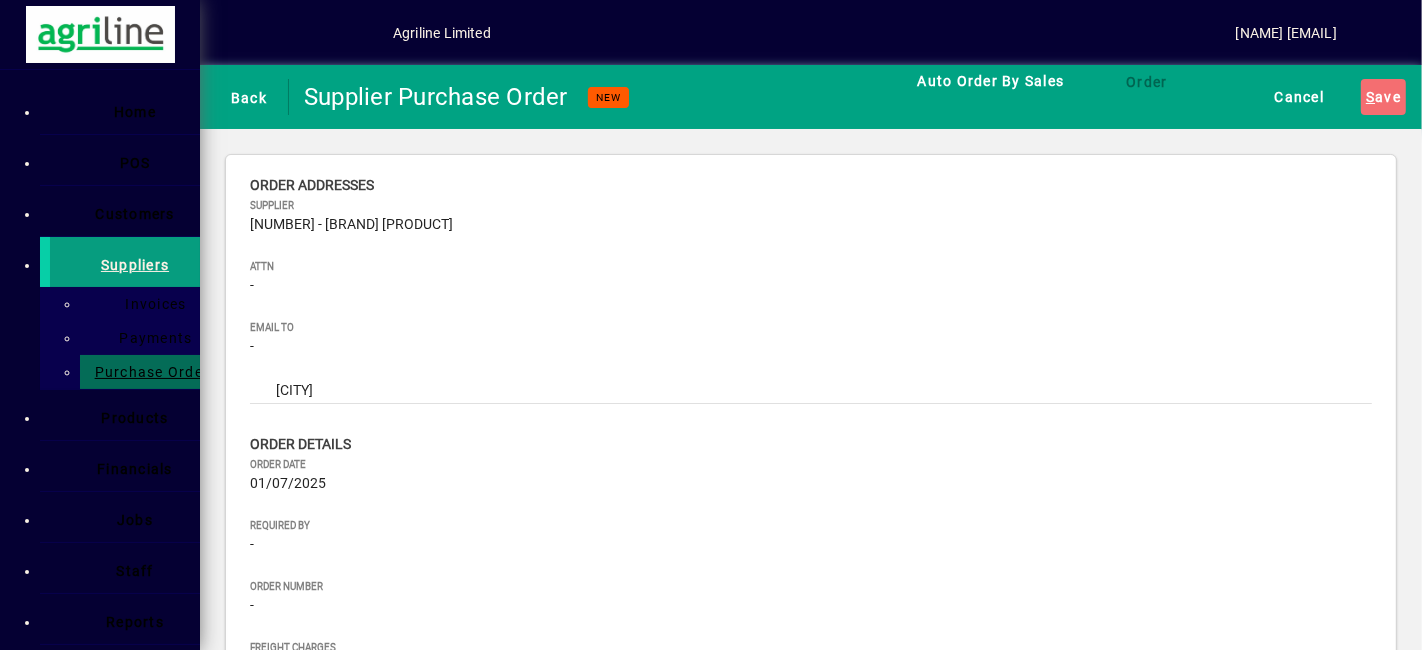 type on "*******" 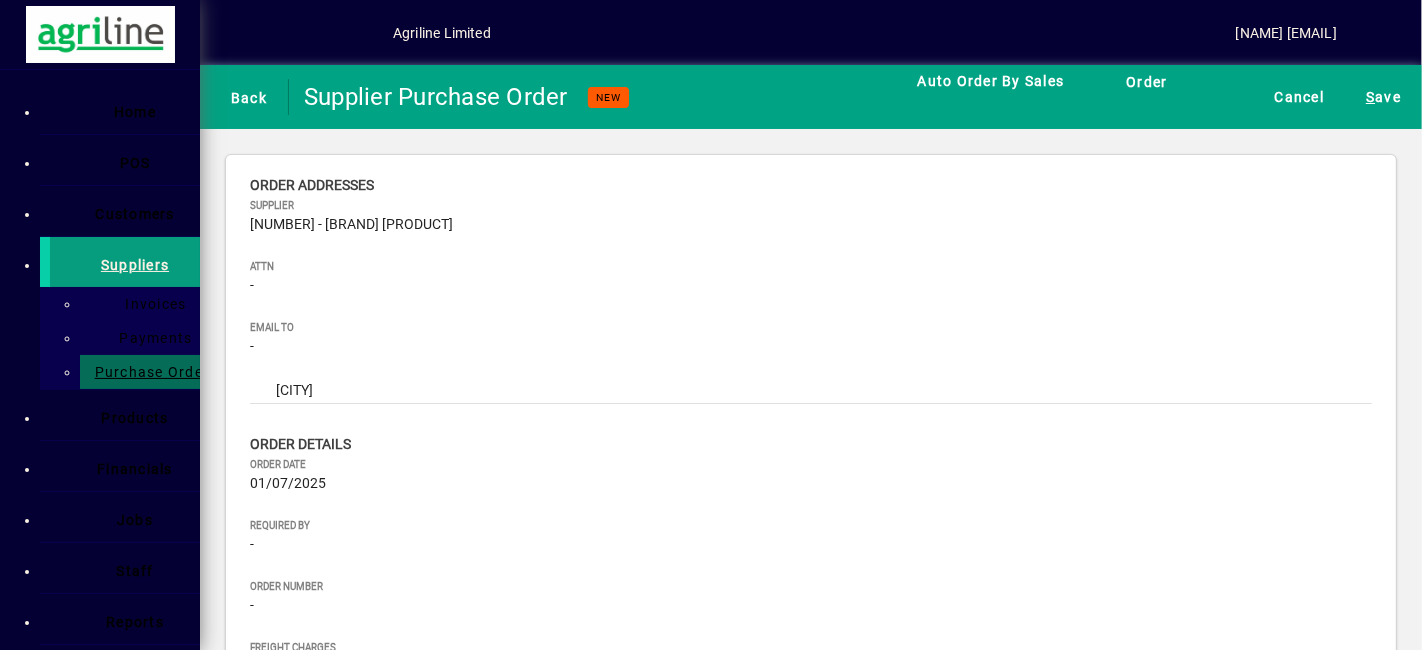 drag, startPoint x: 745, startPoint y: 392, endPoint x: 566, endPoint y: 332, distance: 188.78824 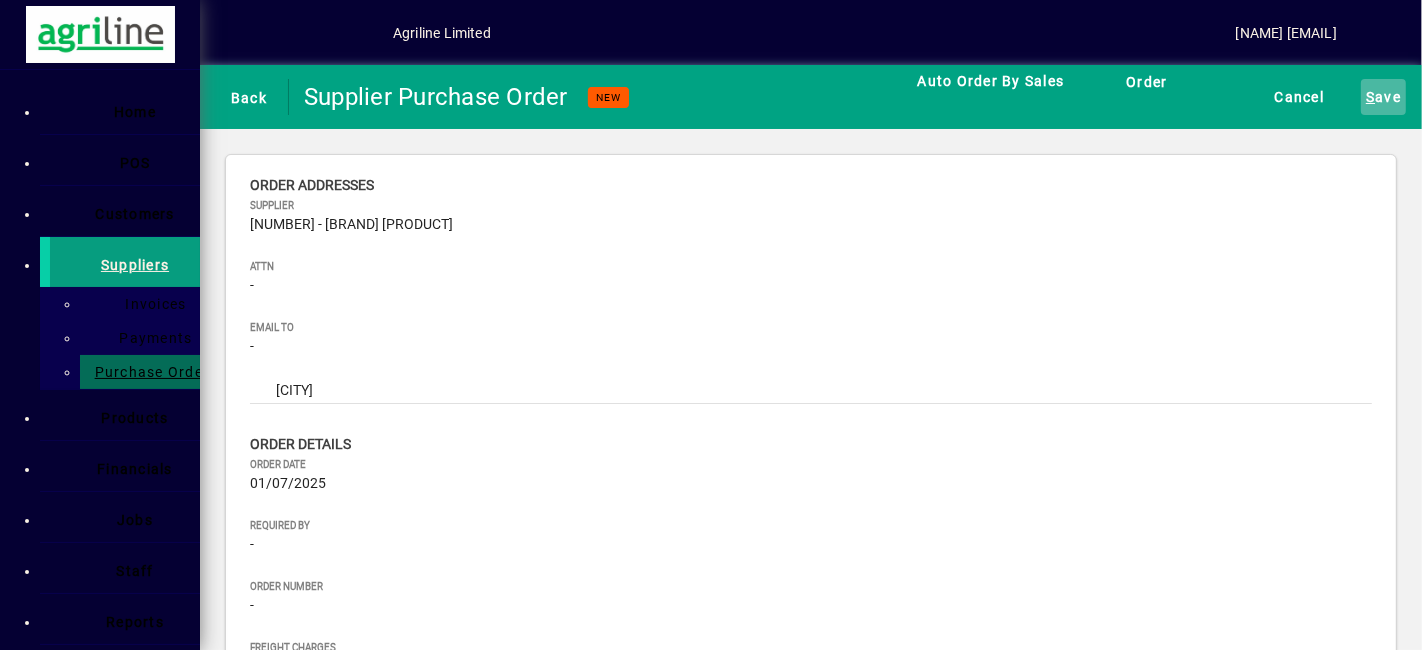 type on "******" 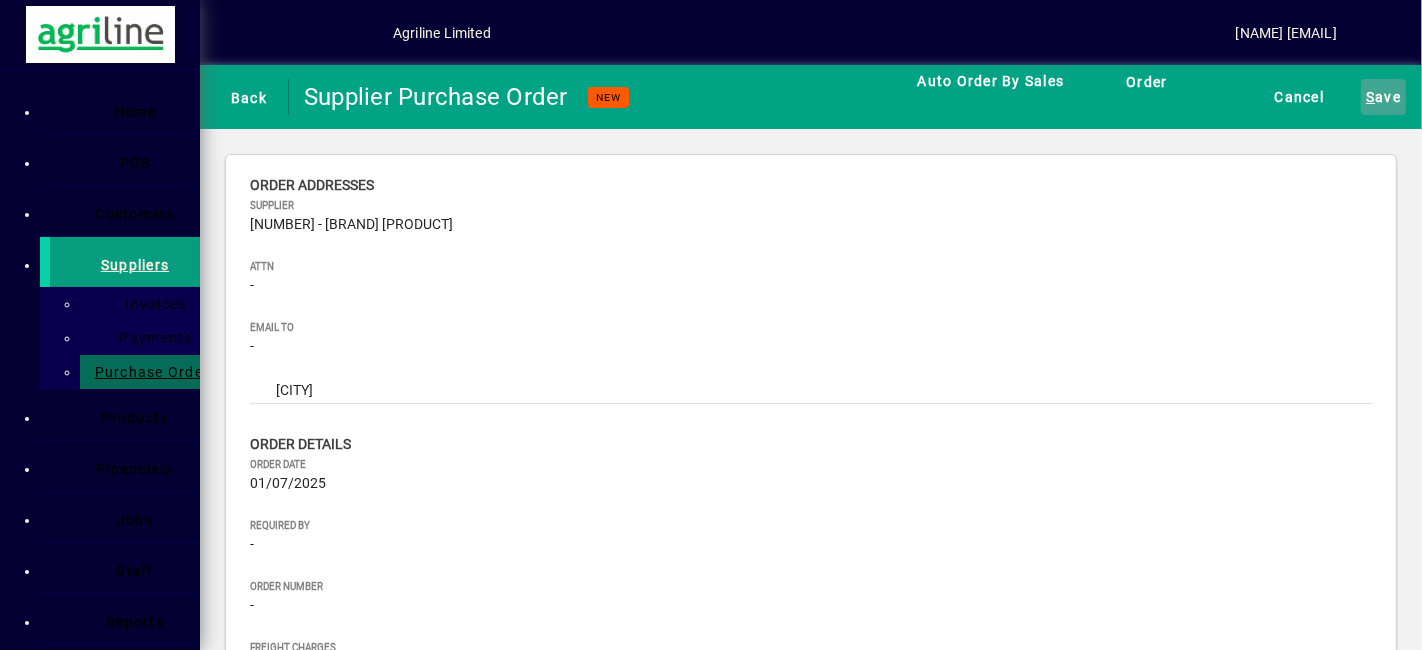 click on "S ave" at bounding box center (1383, 97) 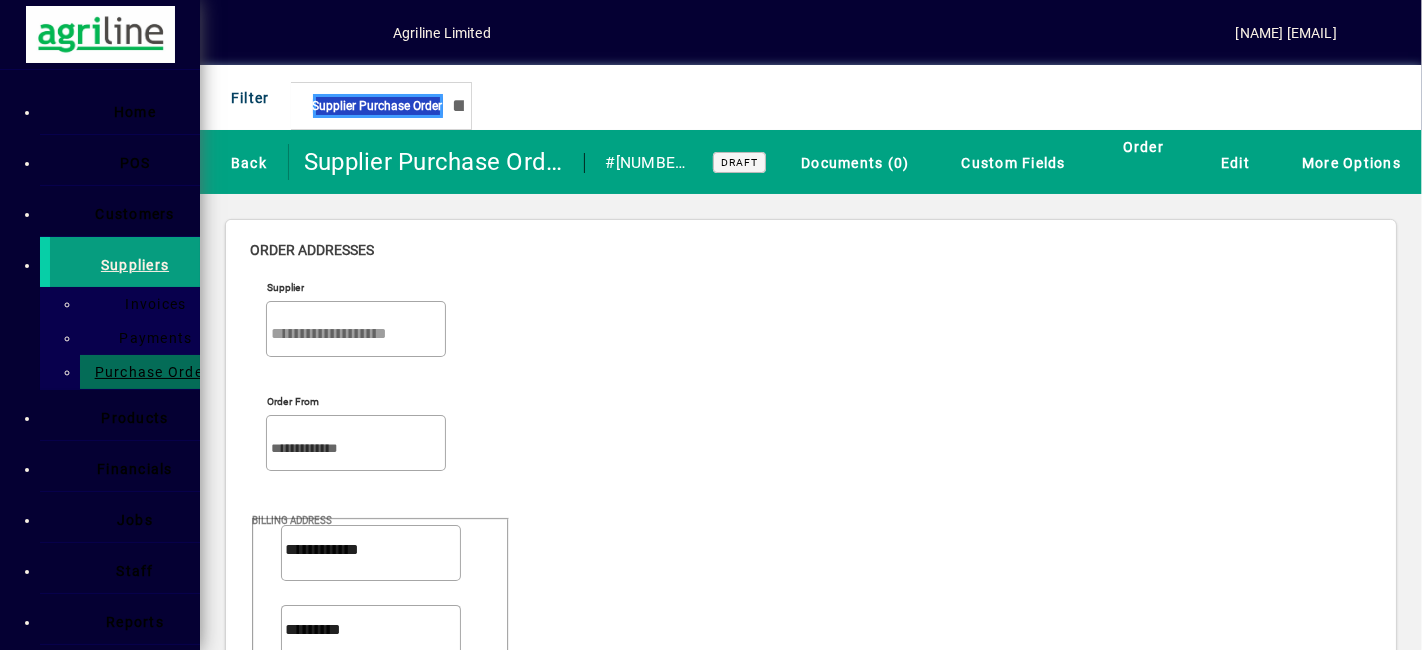 scroll, scrollTop: 333, scrollLeft: 0, axis: vertical 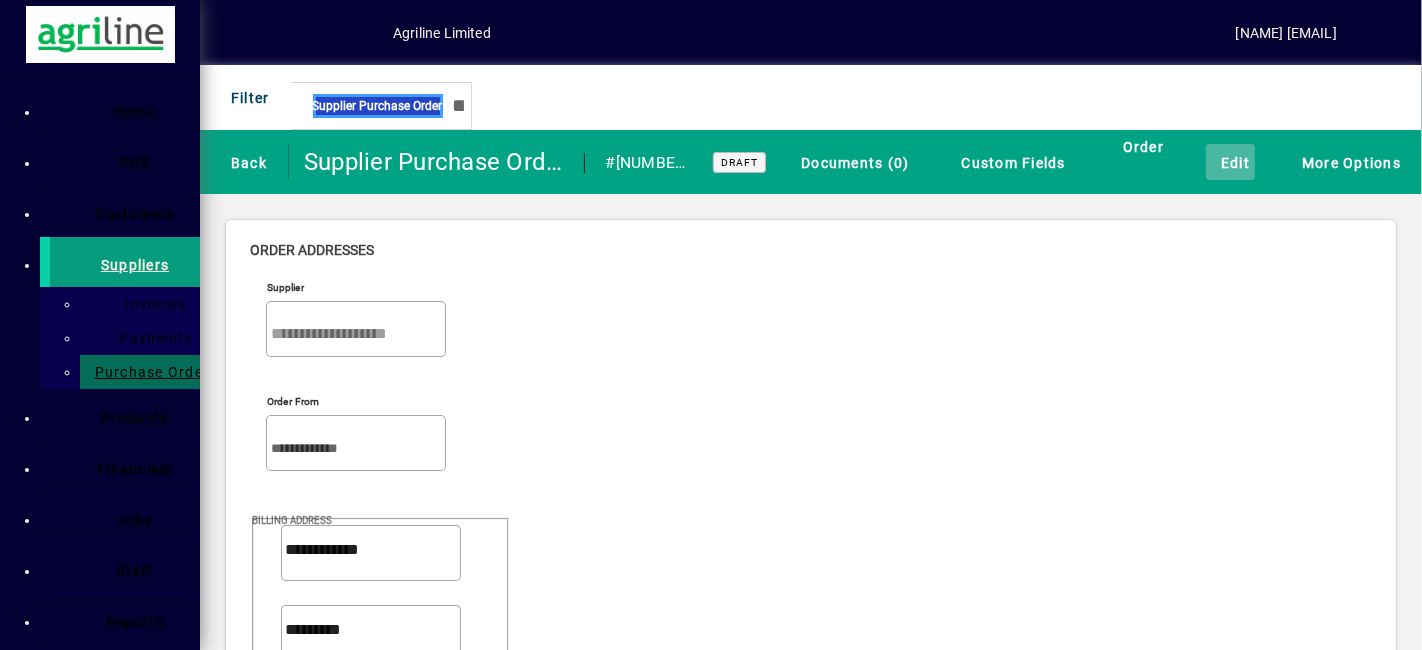 click at bounding box center (1211, 161) 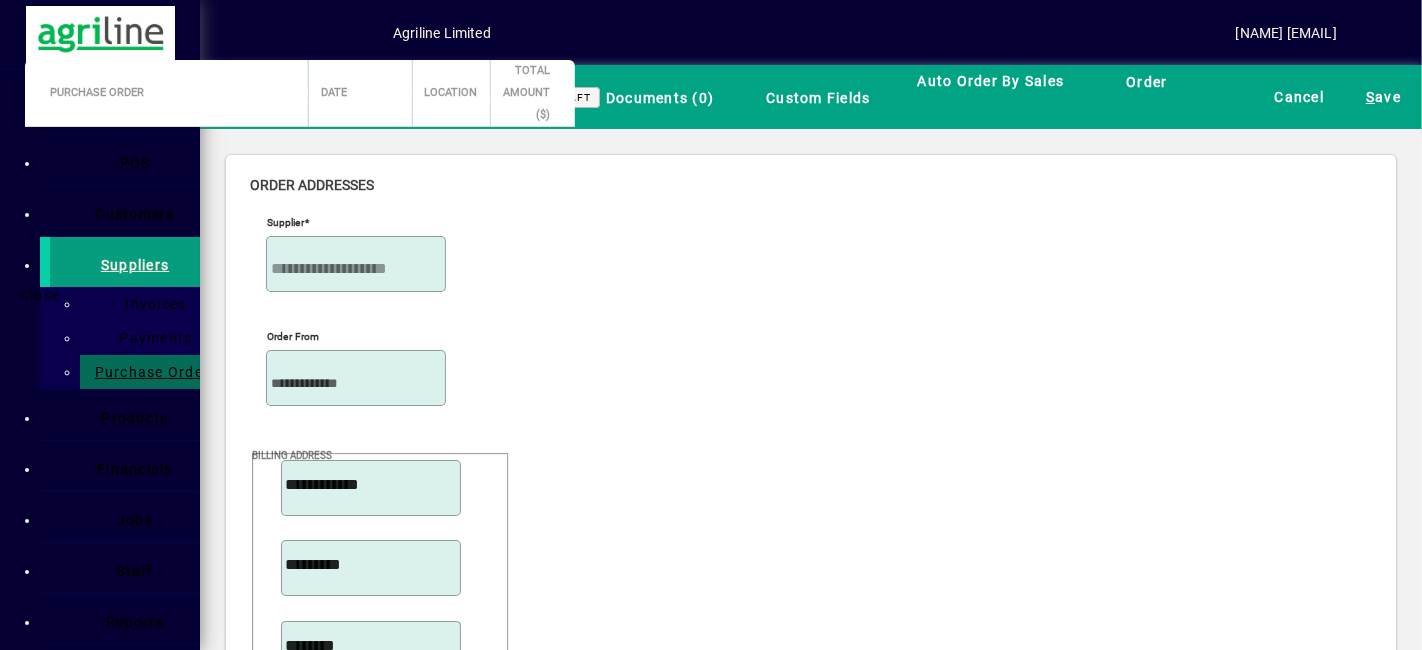 click at bounding box center [40, 295] 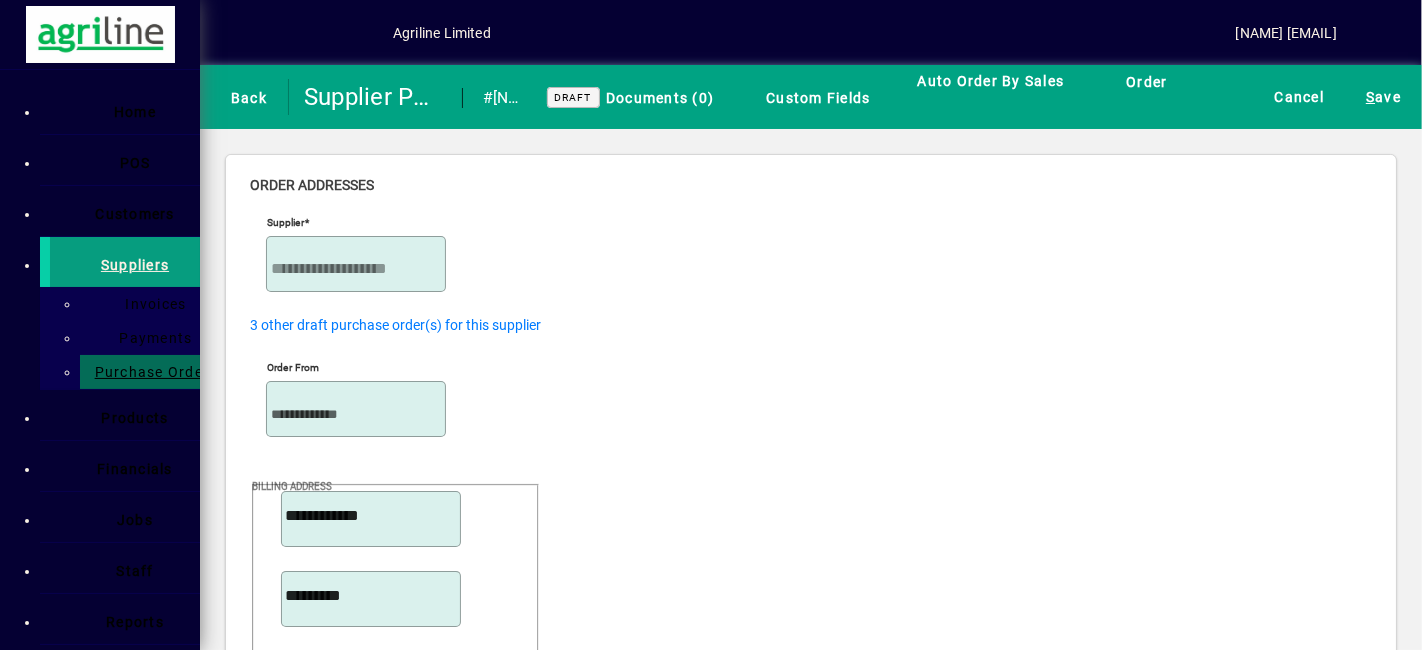 scroll, scrollTop: 507, scrollLeft: 0, axis: vertical 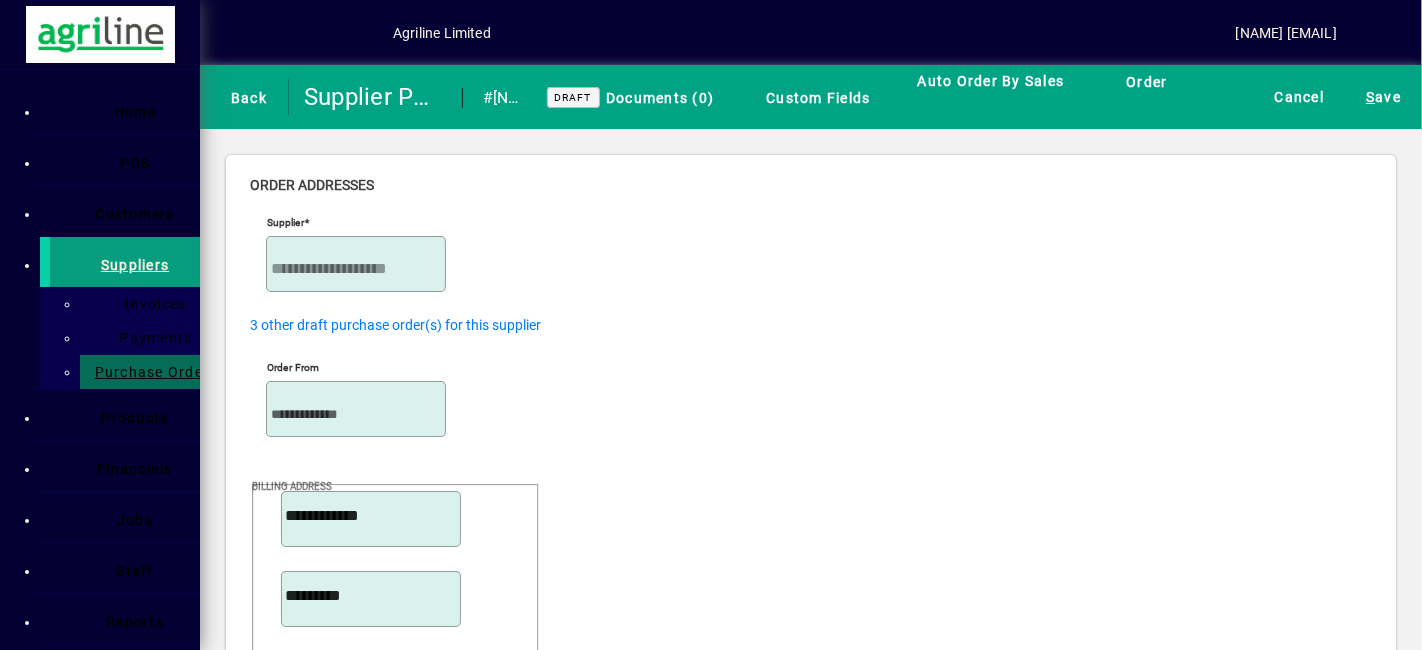 click at bounding box center (337, 3344) 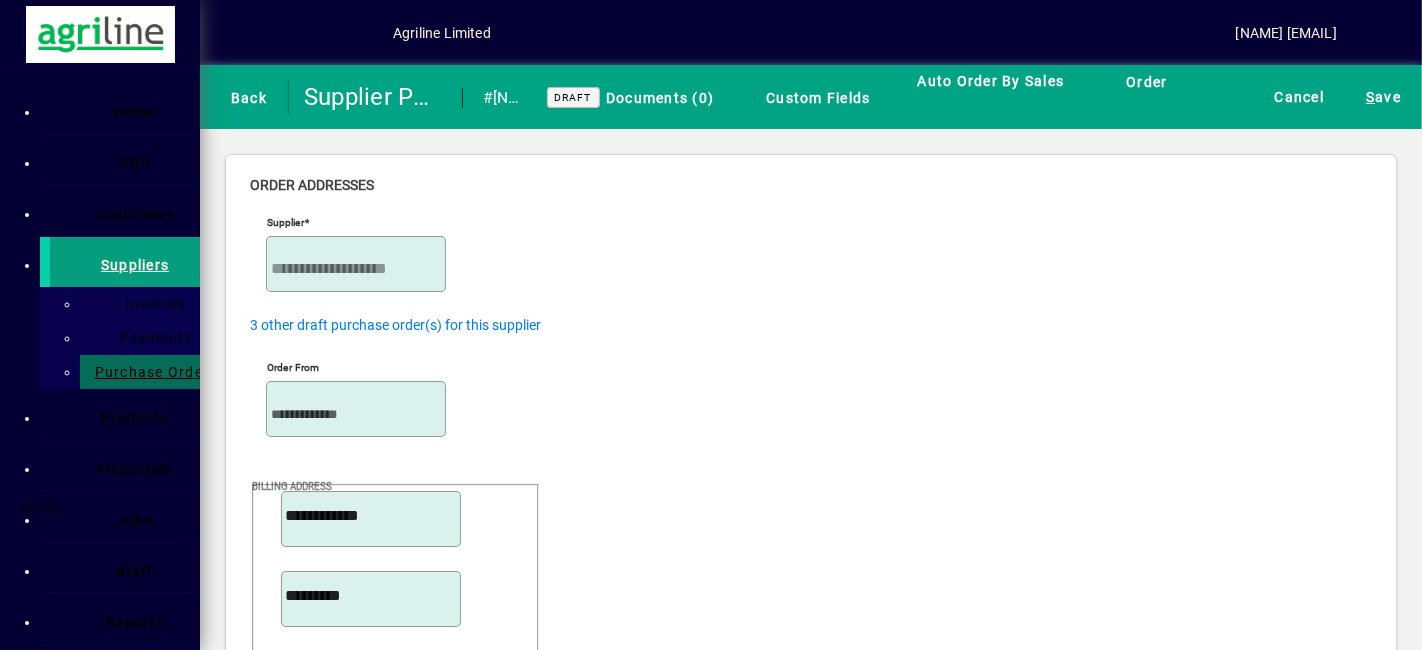 click on "Close" at bounding box center (40, 508) 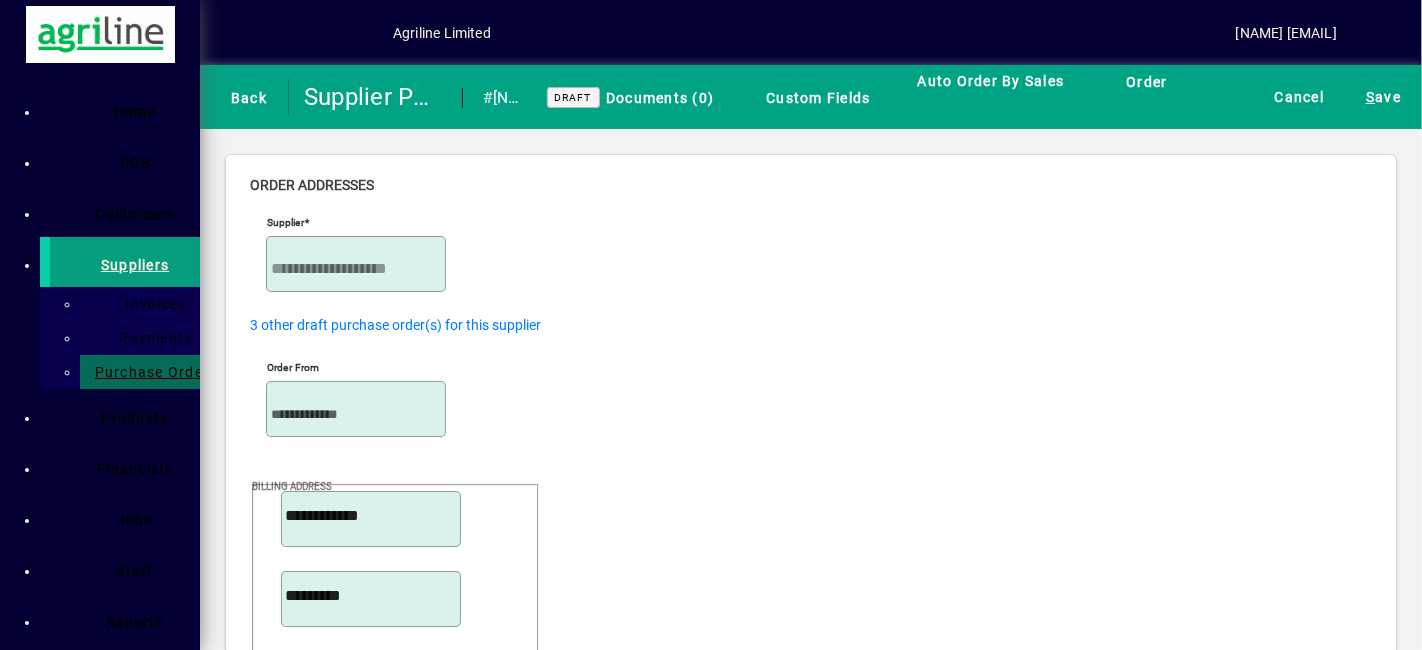 click on "260198" at bounding box center [633, 3333] 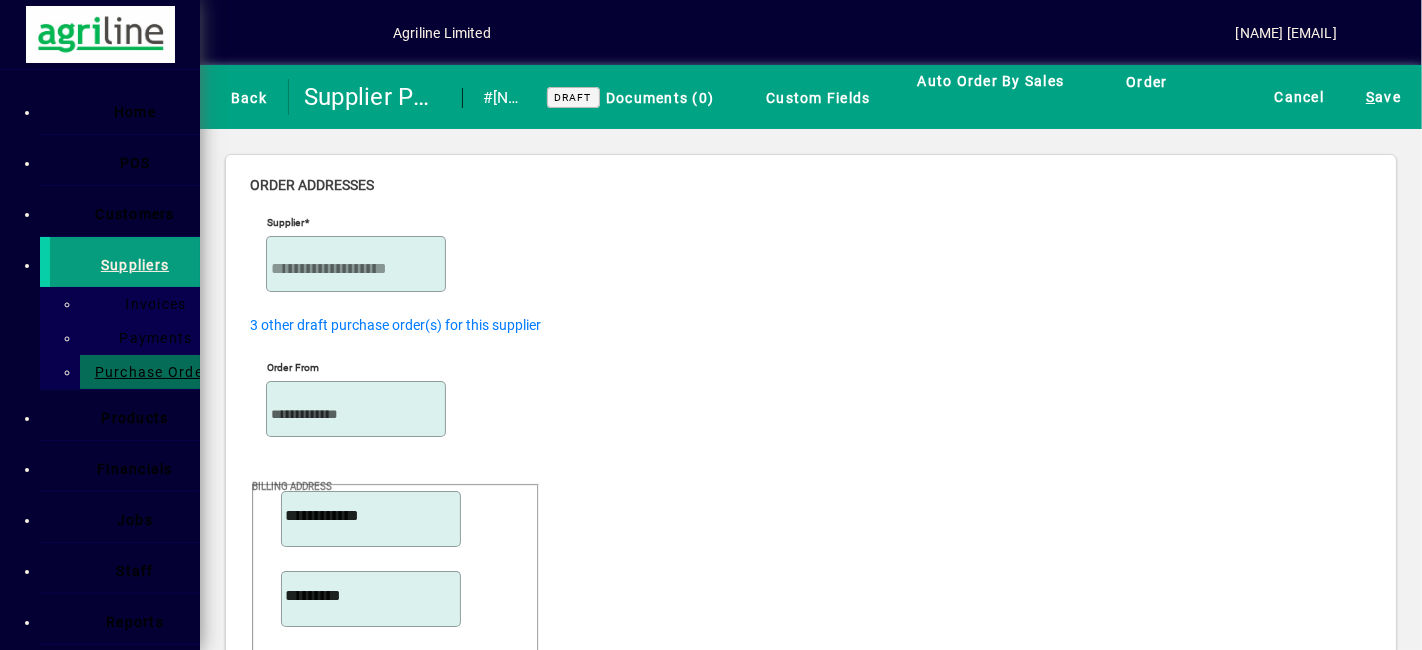 scroll, scrollTop: 618, scrollLeft: 0, axis: vertical 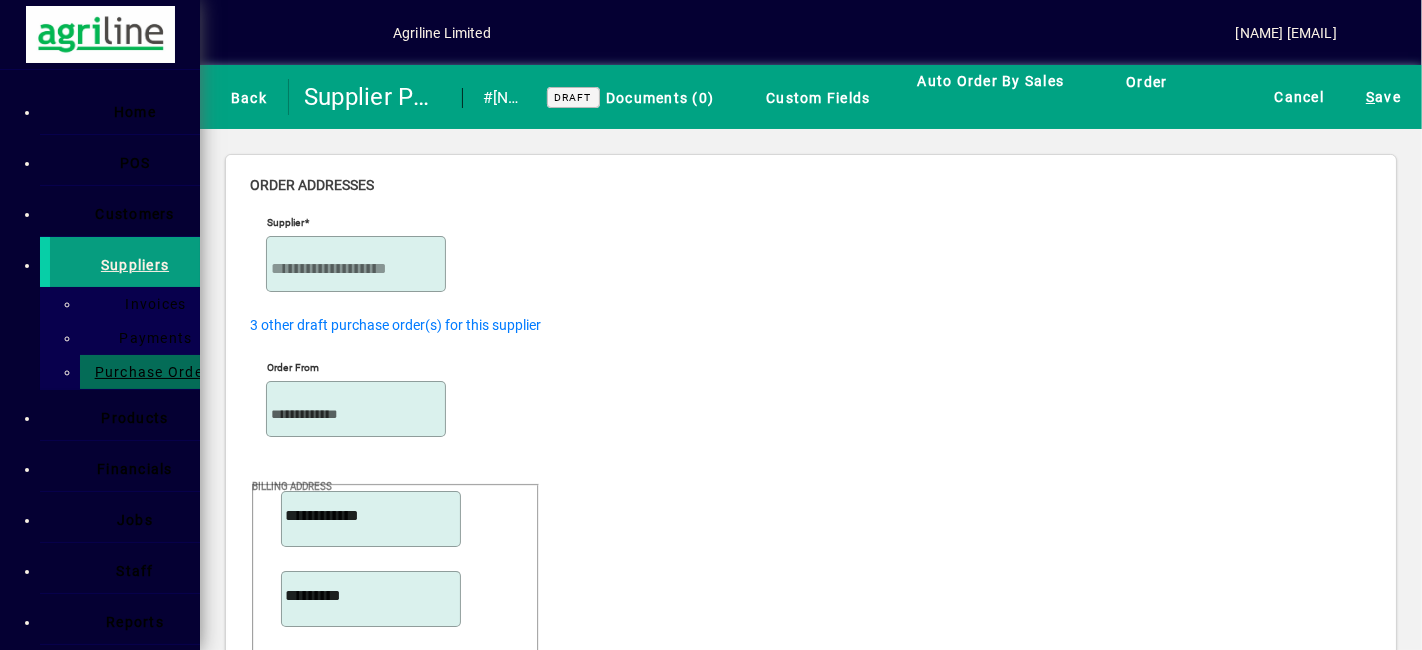 click on "******" at bounding box center [359, 3667] 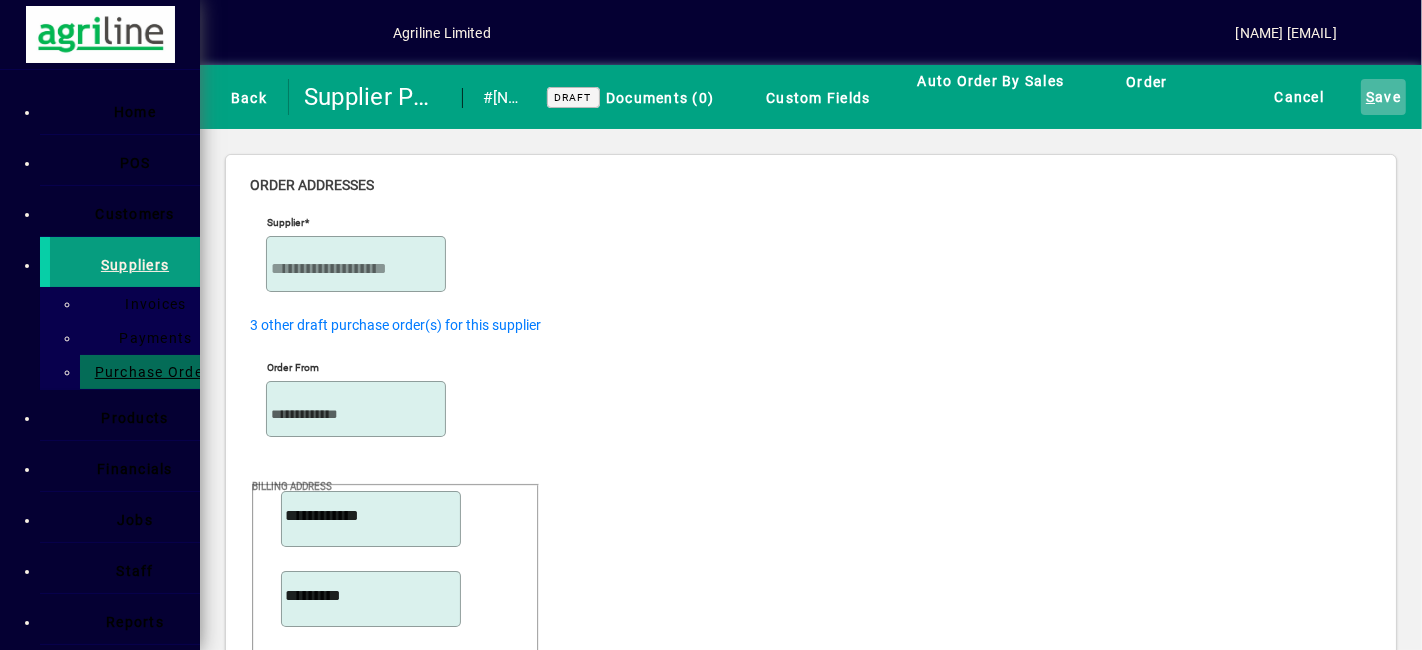 click on "S ave" at bounding box center [1383, 97] 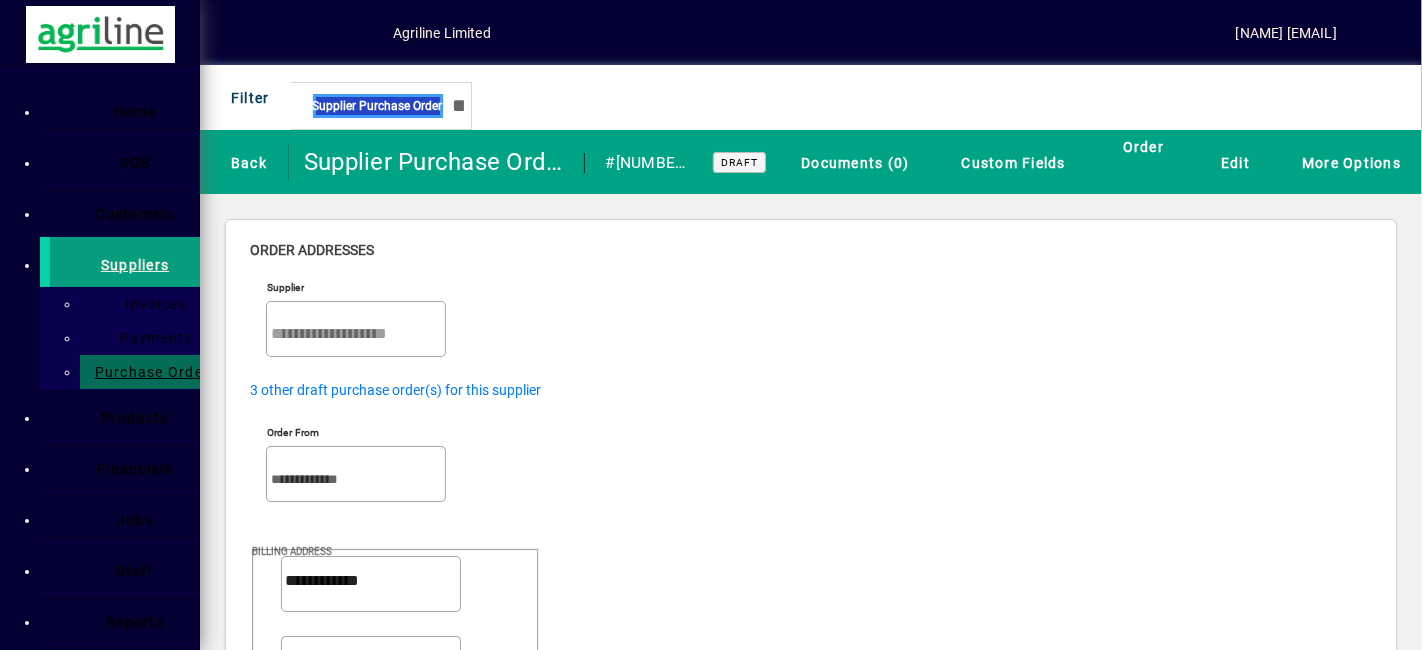 scroll, scrollTop: 0, scrollLeft: 0, axis: both 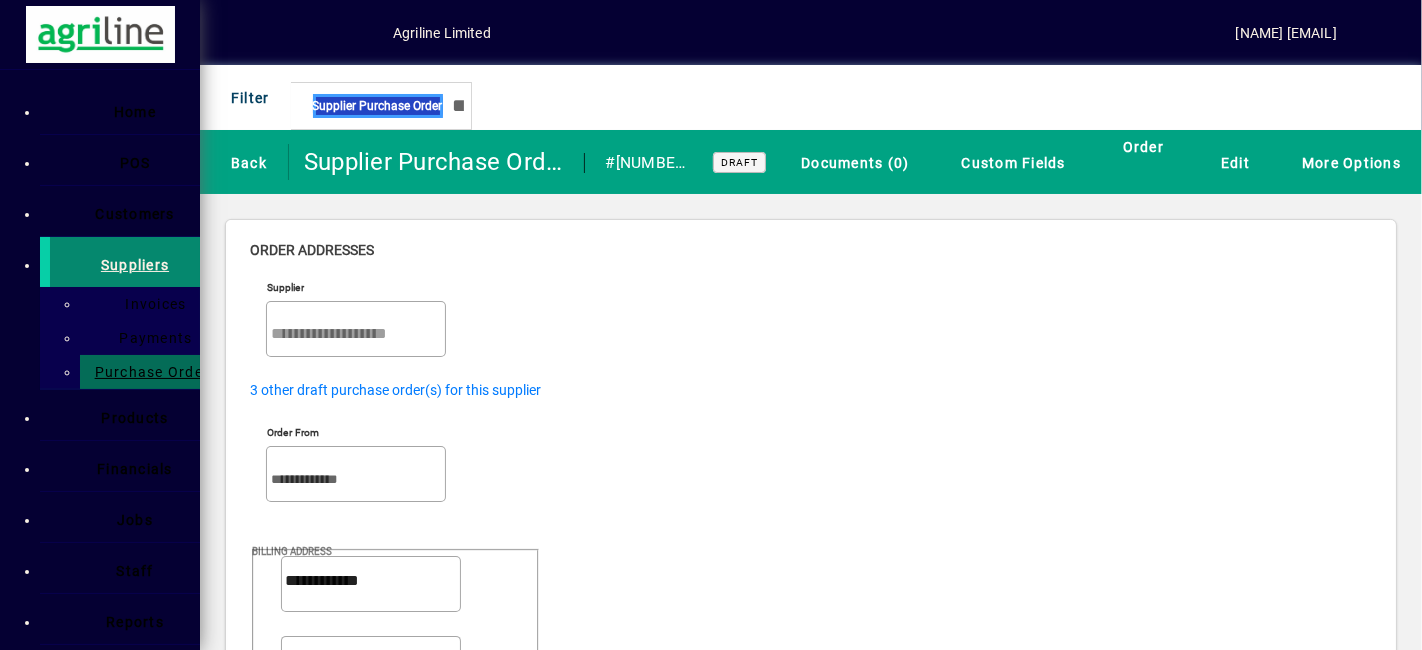 click on "Suppliers" at bounding box center [135, 265] 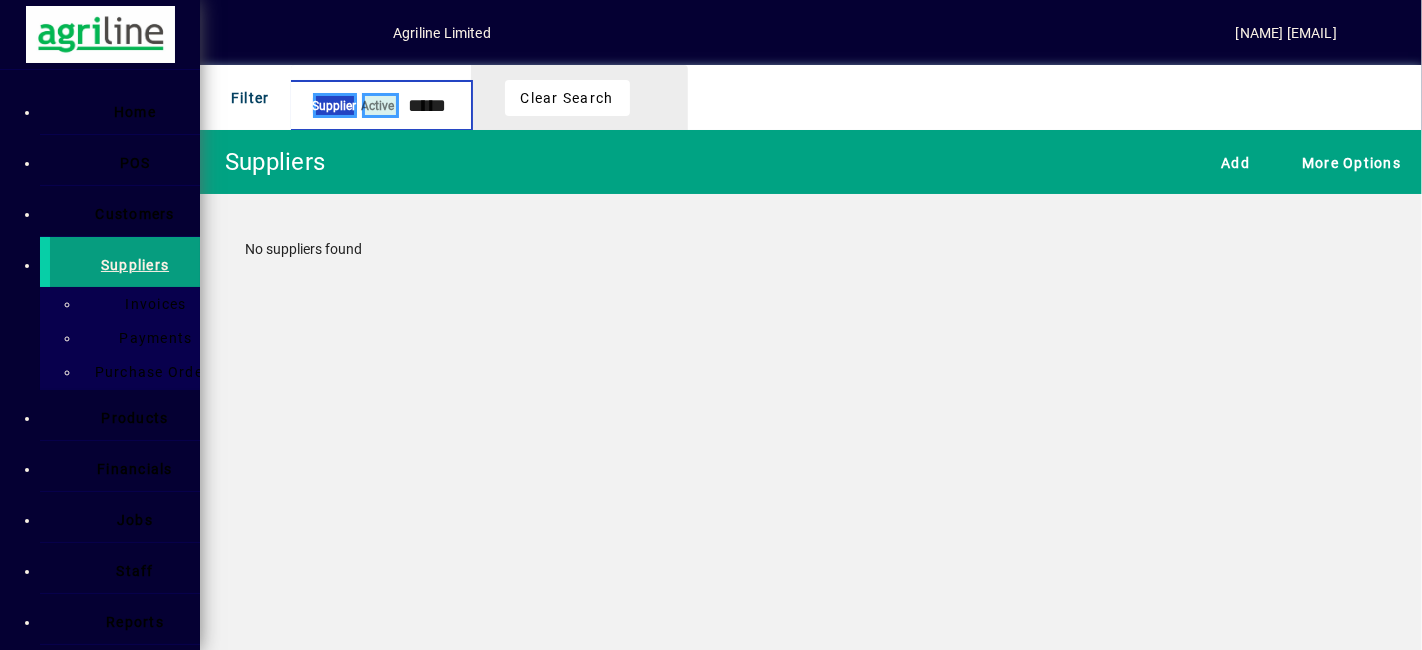 click on "*****" at bounding box center (431, 105) 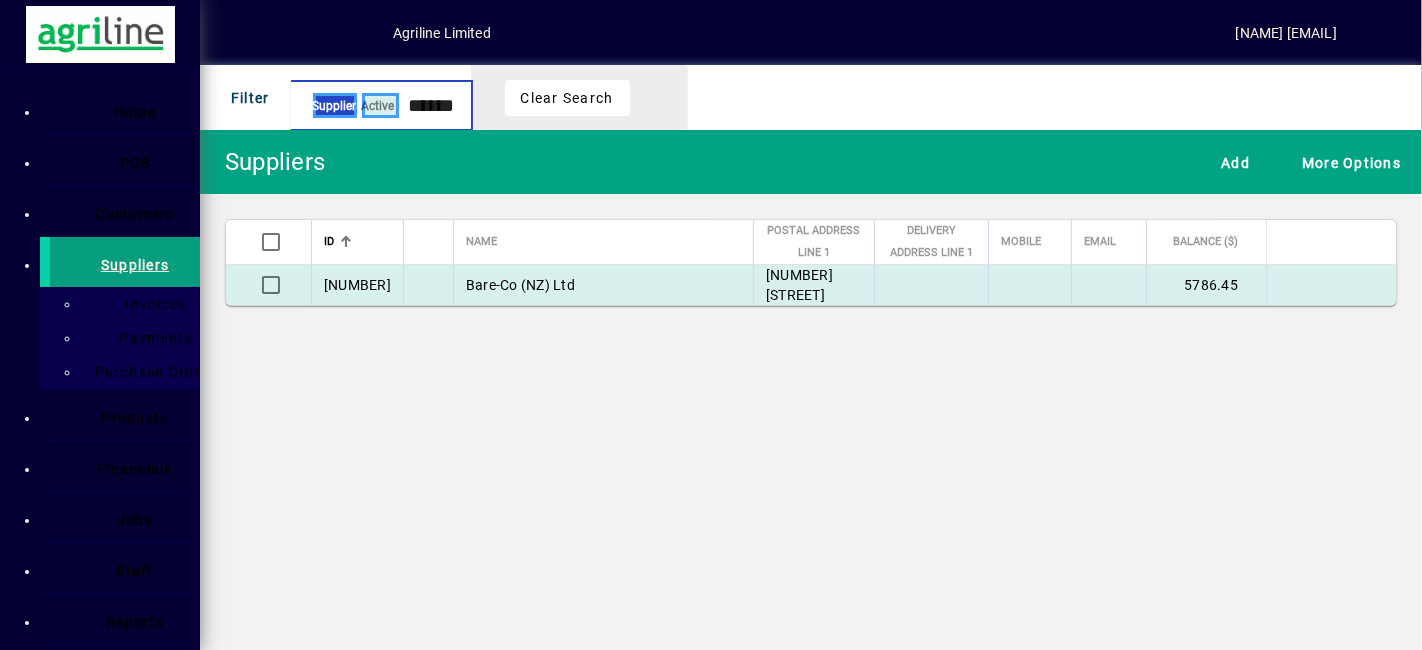 type on "******" 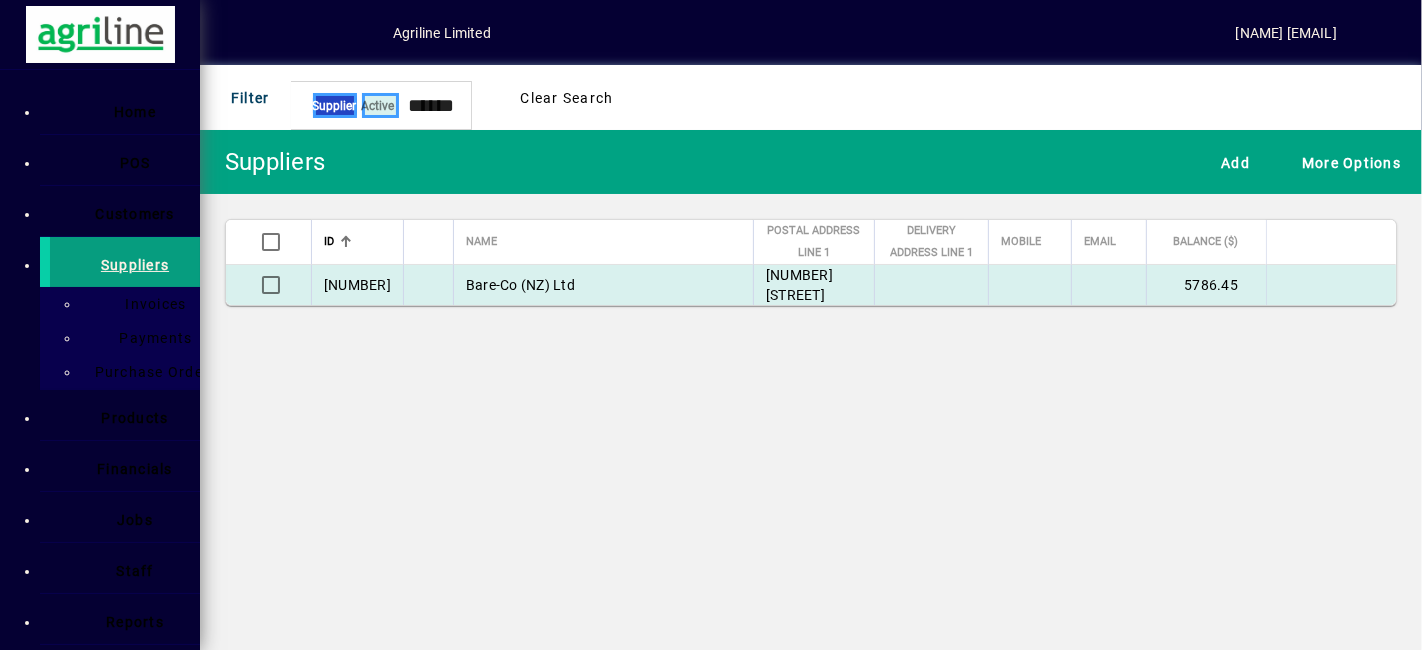 click on "[COMPANY_NAME]" at bounding box center [520, 285] 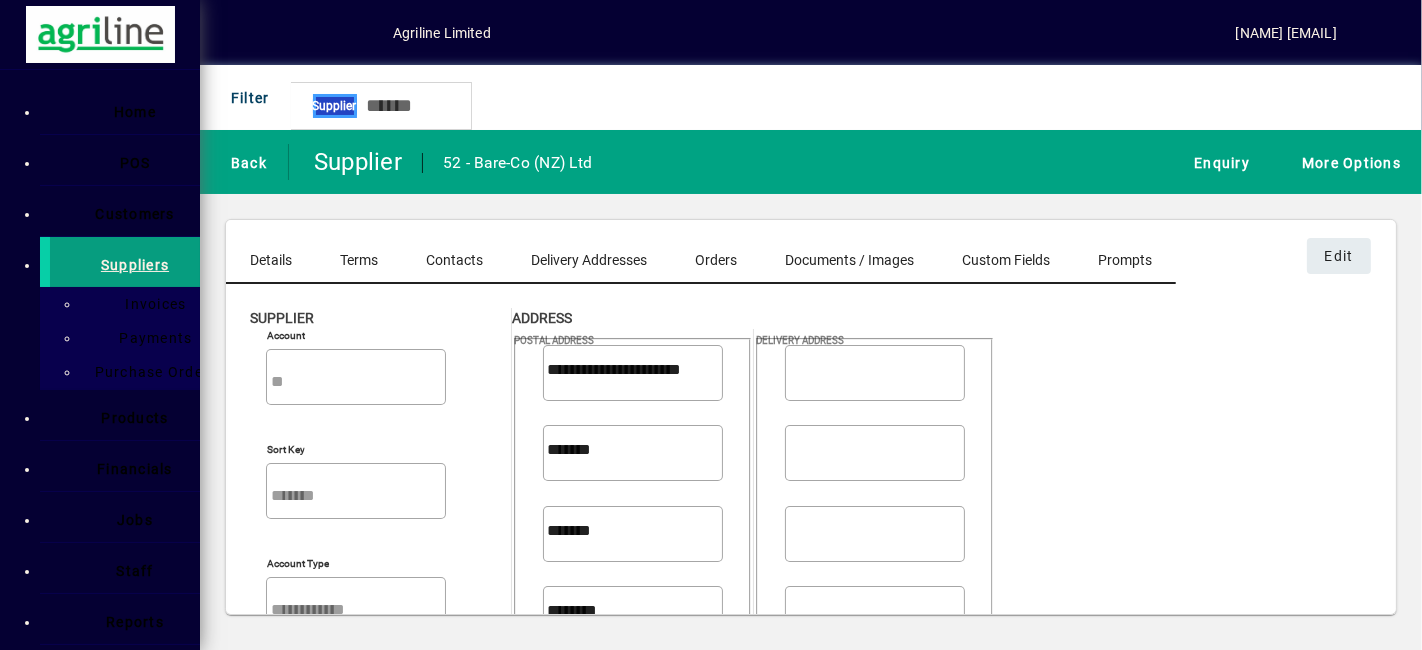 scroll, scrollTop: 0, scrollLeft: 0, axis: both 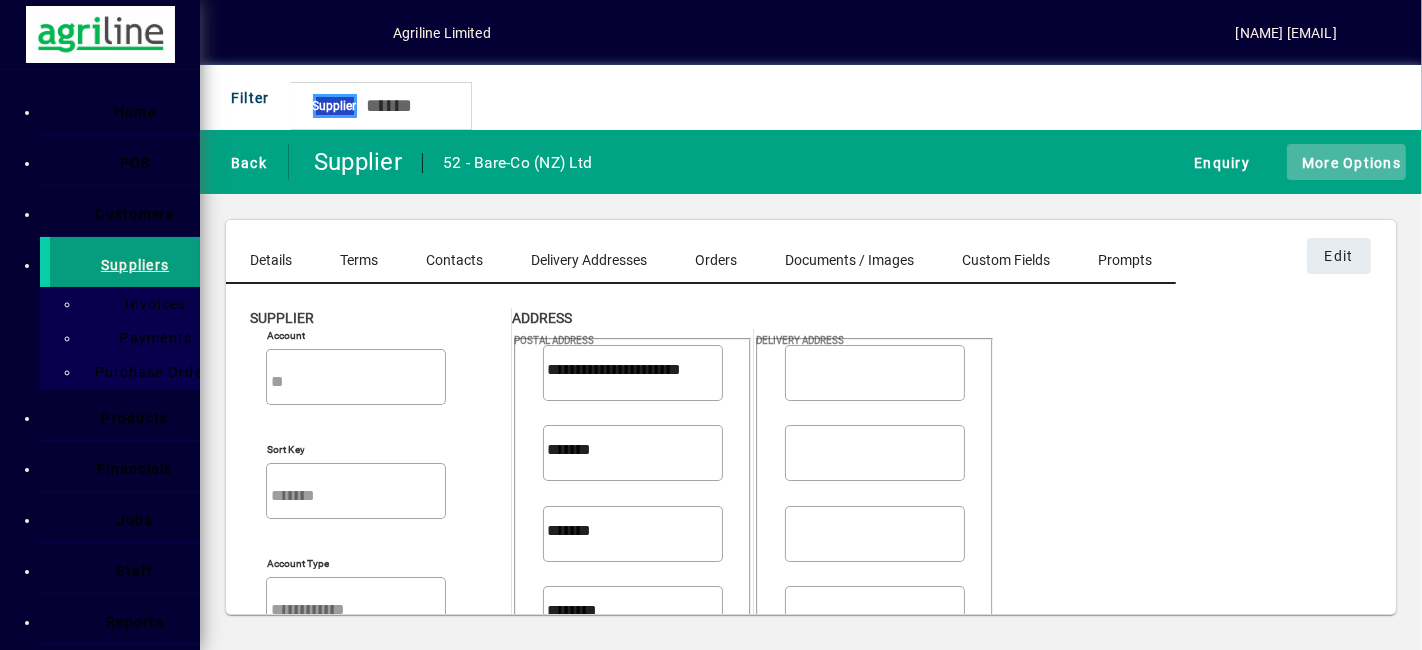 click on "More Options" at bounding box center (1346, 162) 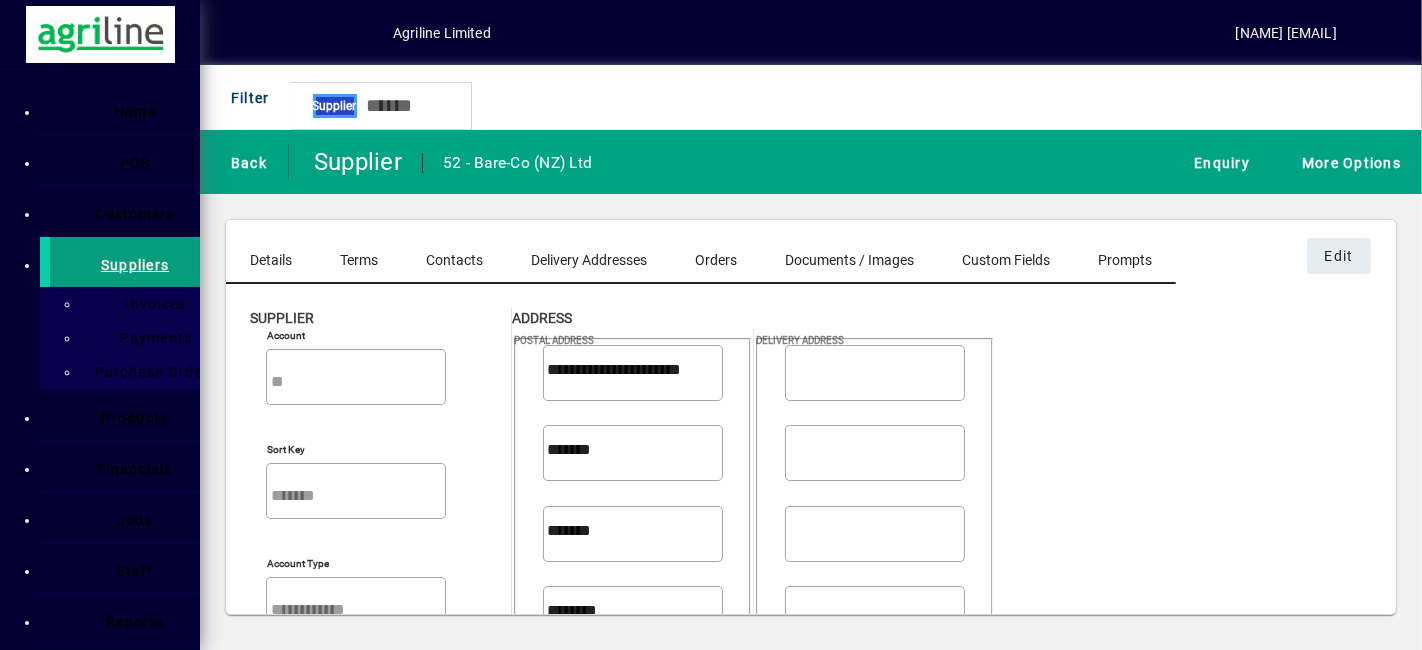 click at bounding box center (16, 31) 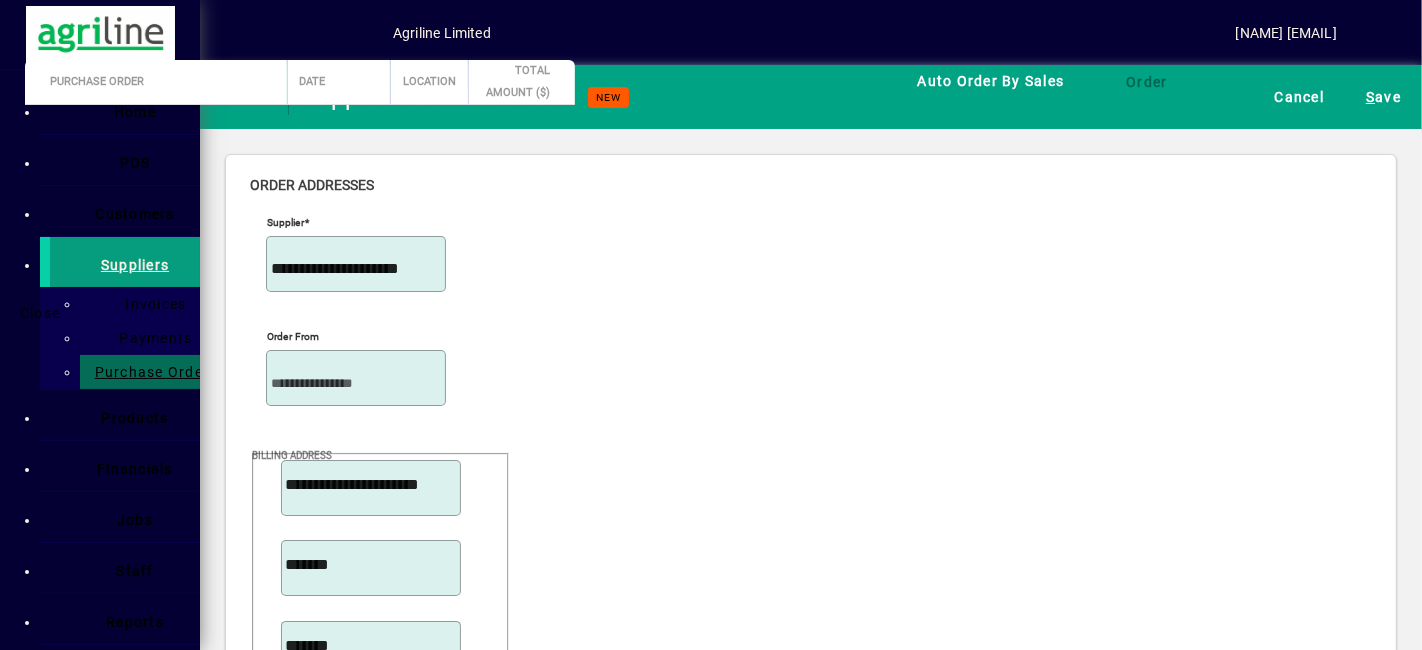 click on "Close" at bounding box center (40, 313) 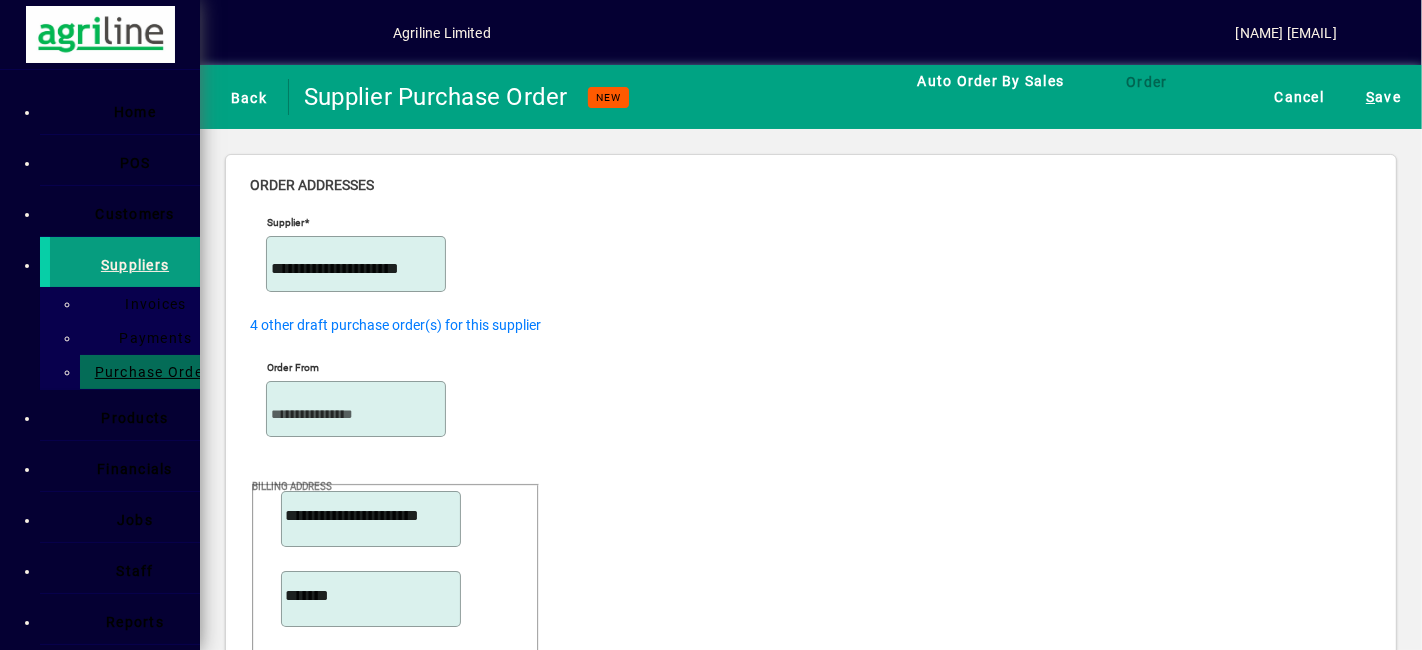 scroll, scrollTop: 477, scrollLeft: 0, axis: vertical 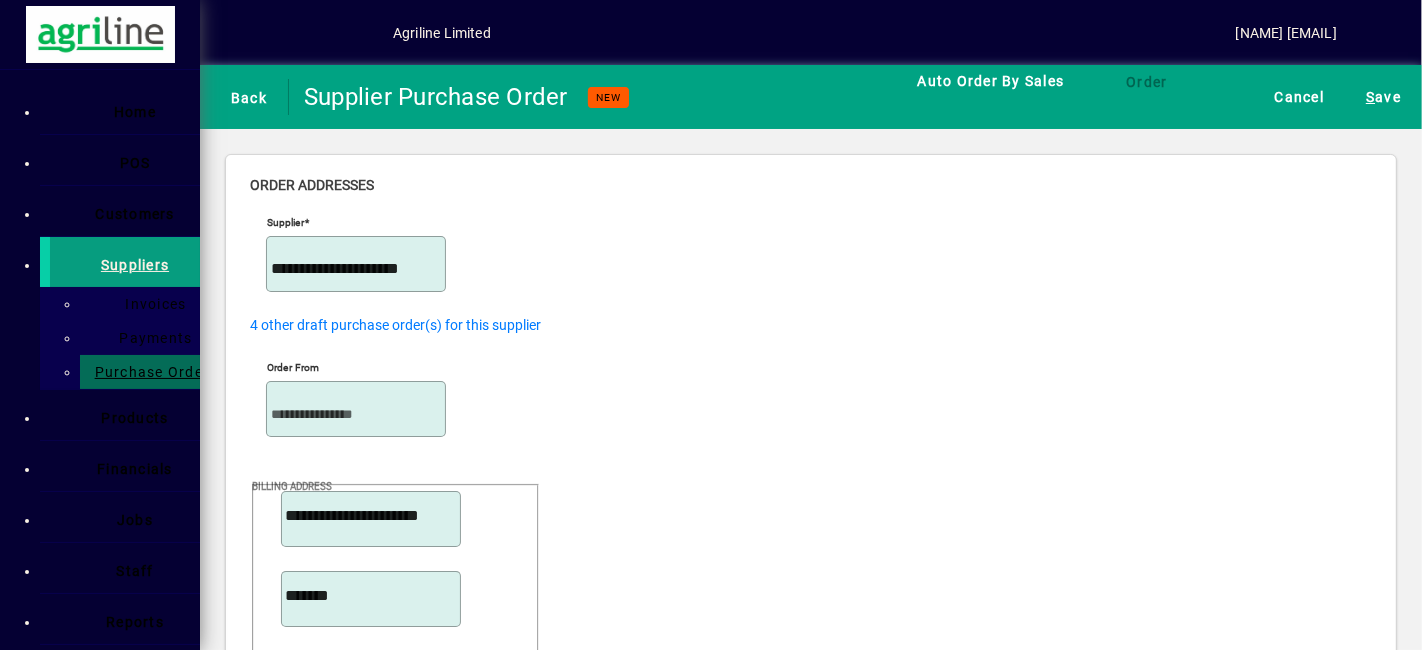 click on "Product" at bounding box center [915, 3221] 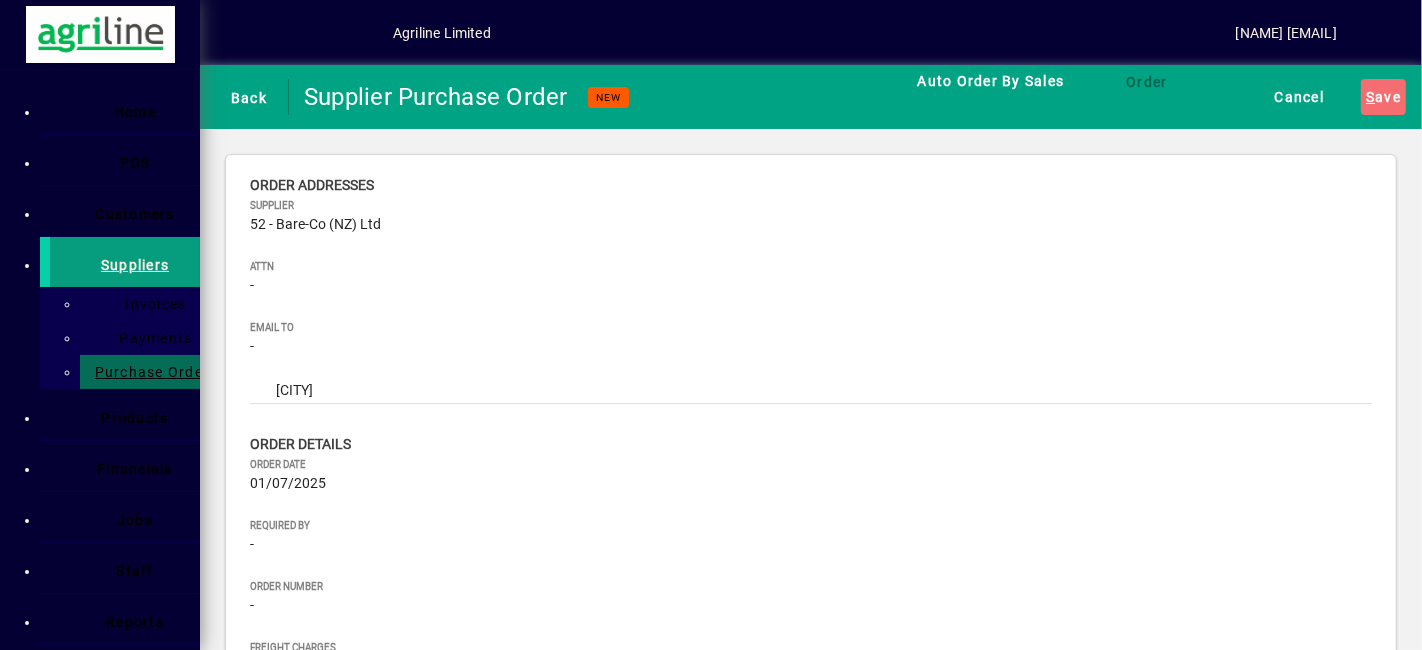 scroll, scrollTop: 149, scrollLeft: 0, axis: vertical 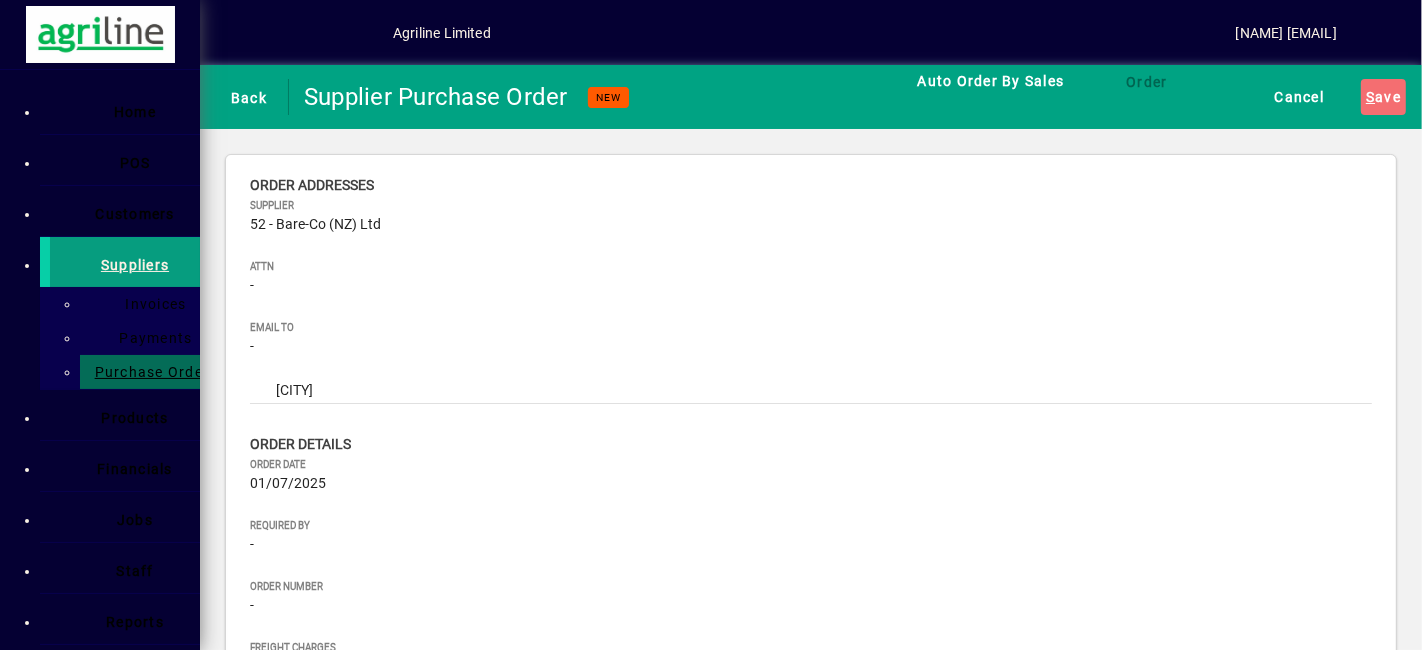click on "Product" at bounding box center (357, 1019) 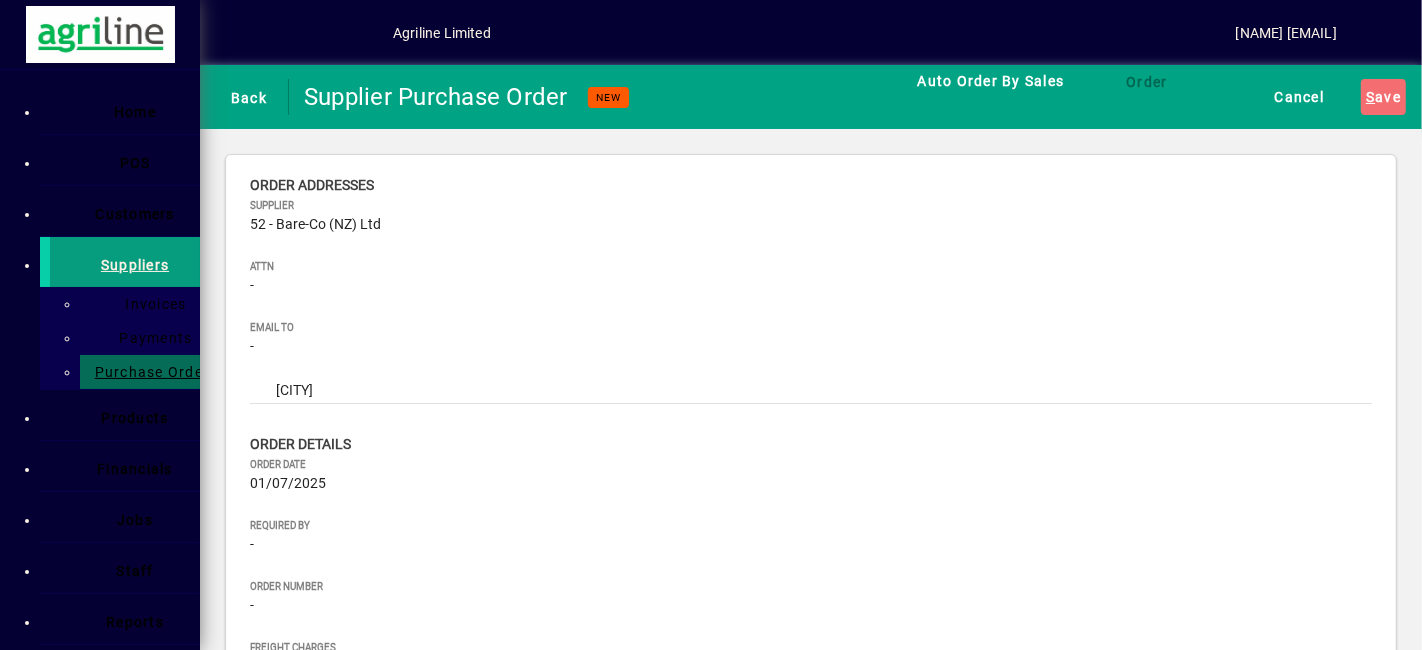 click at bounding box center (443, 1019) 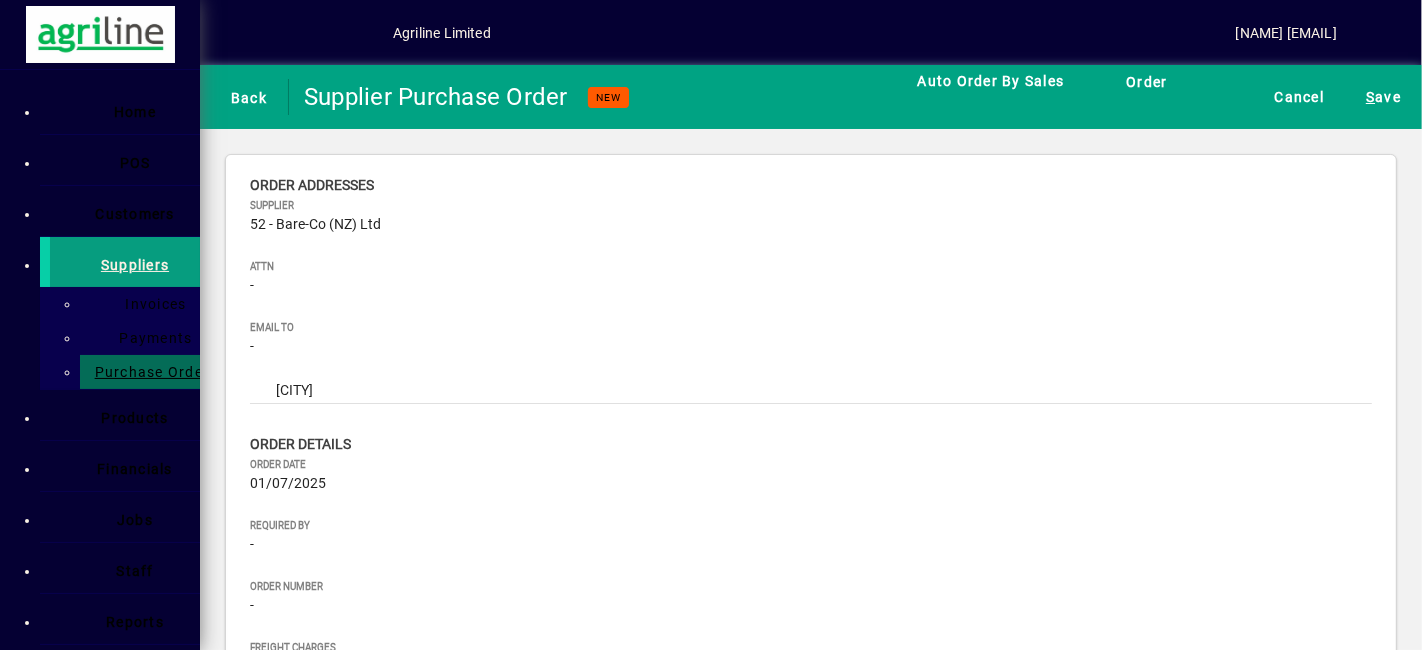 drag, startPoint x: 756, startPoint y: 392, endPoint x: 565, endPoint y: 356, distance: 194.36307 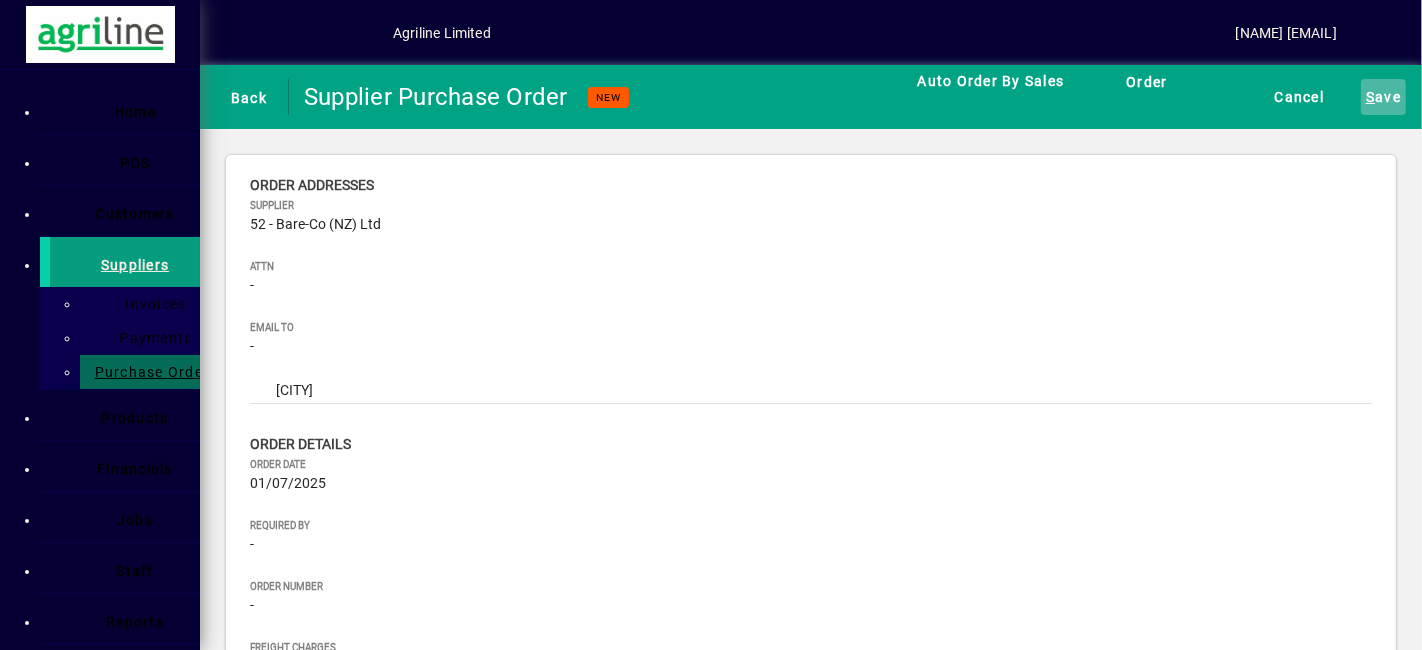 click on "S ave" at bounding box center [1383, 97] 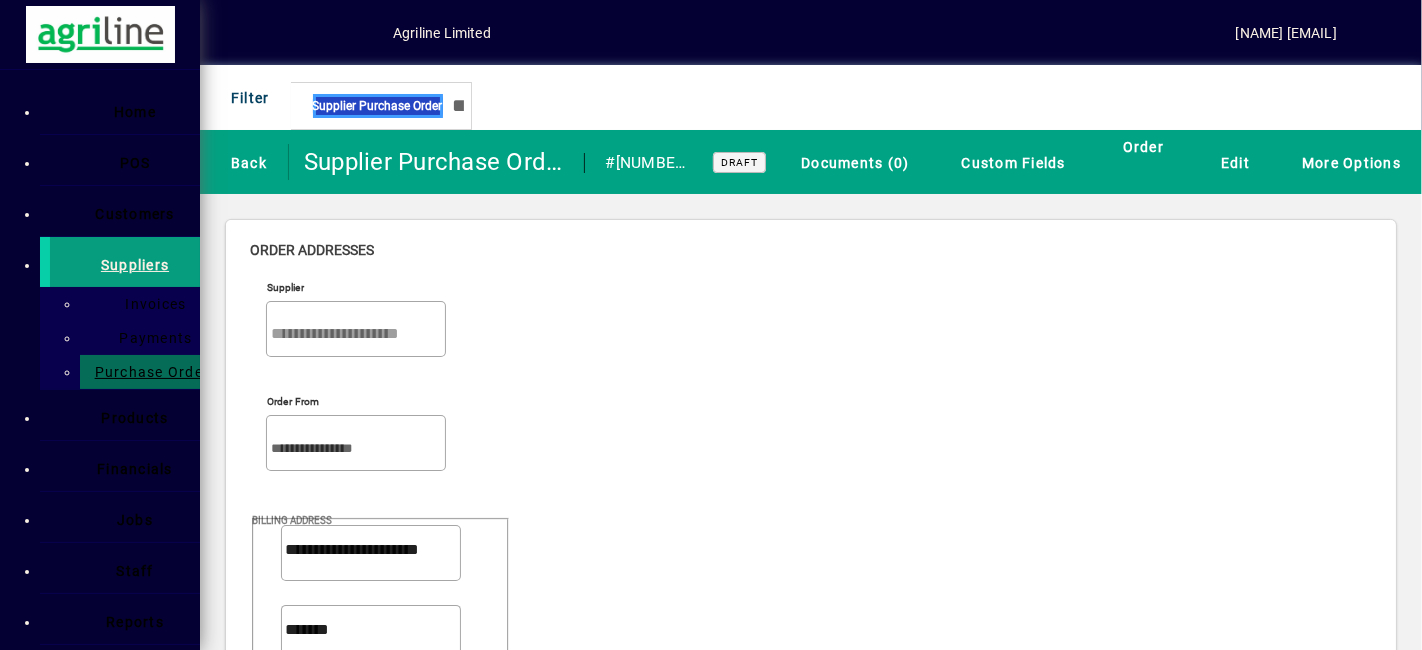 scroll, scrollTop: 555, scrollLeft: 0, axis: vertical 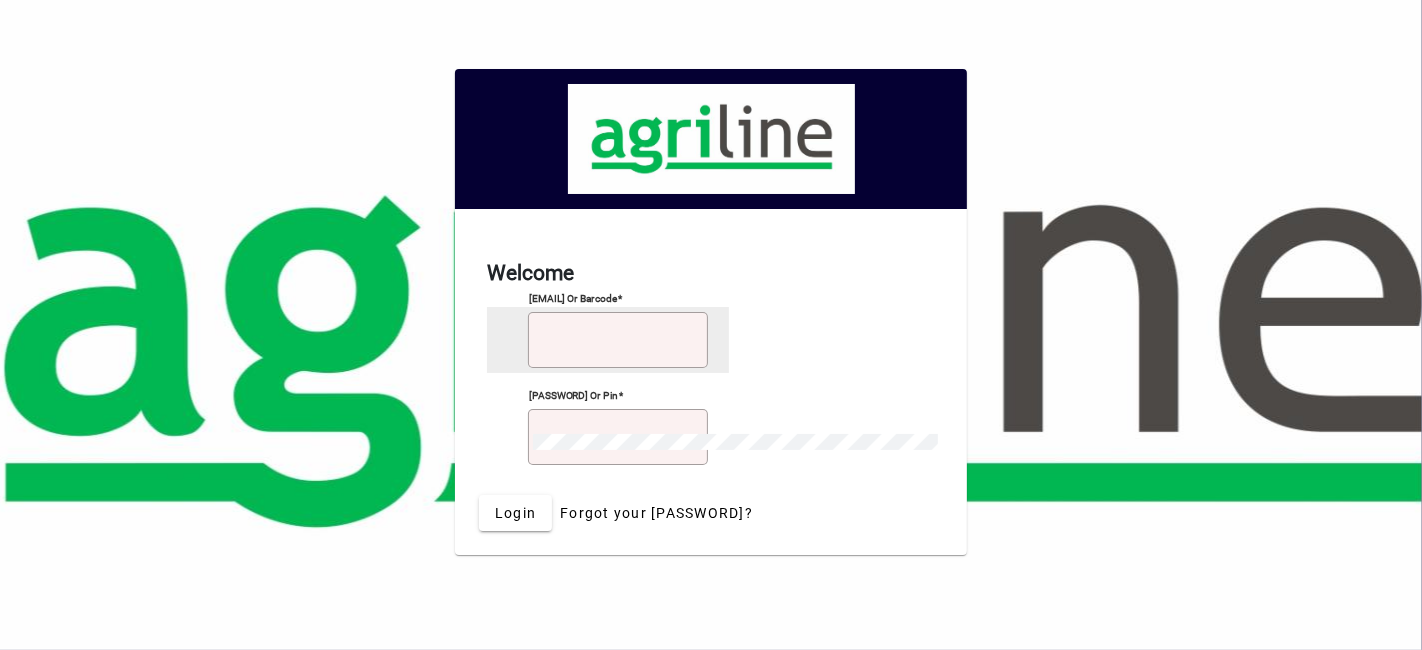 type on "**********" 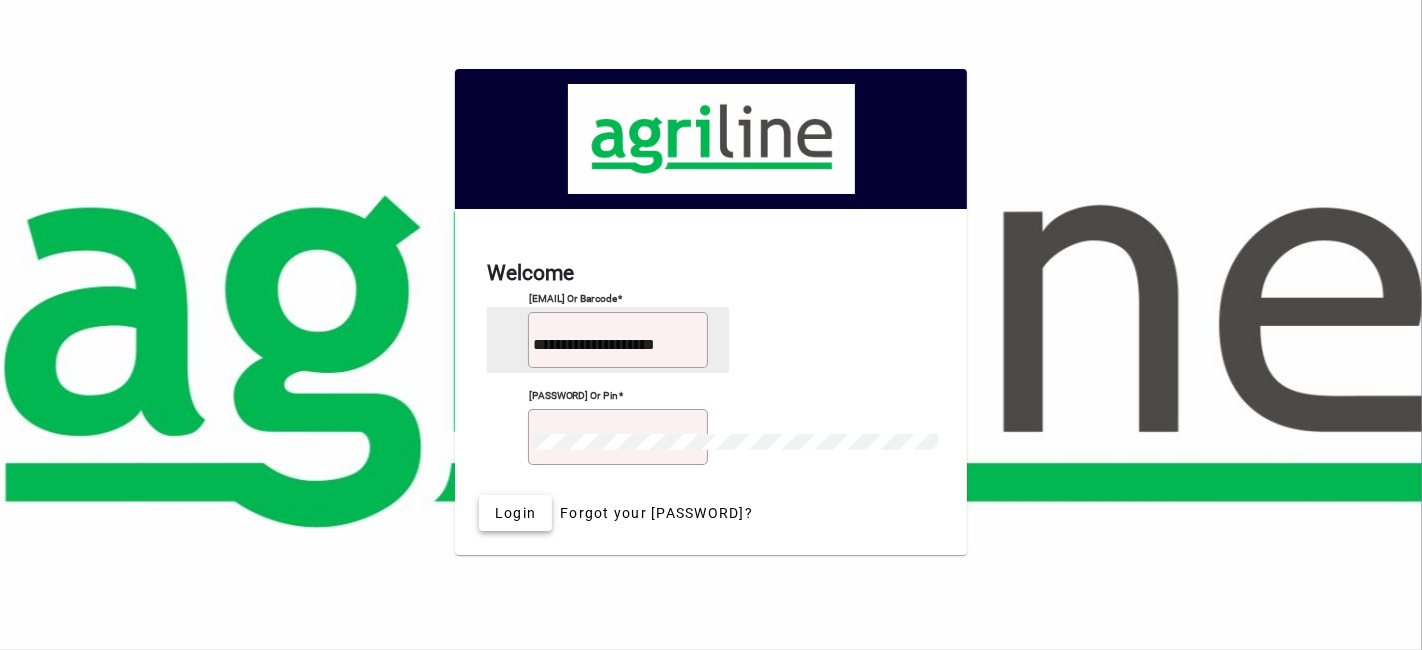 click on "Login" at bounding box center (515, 513) 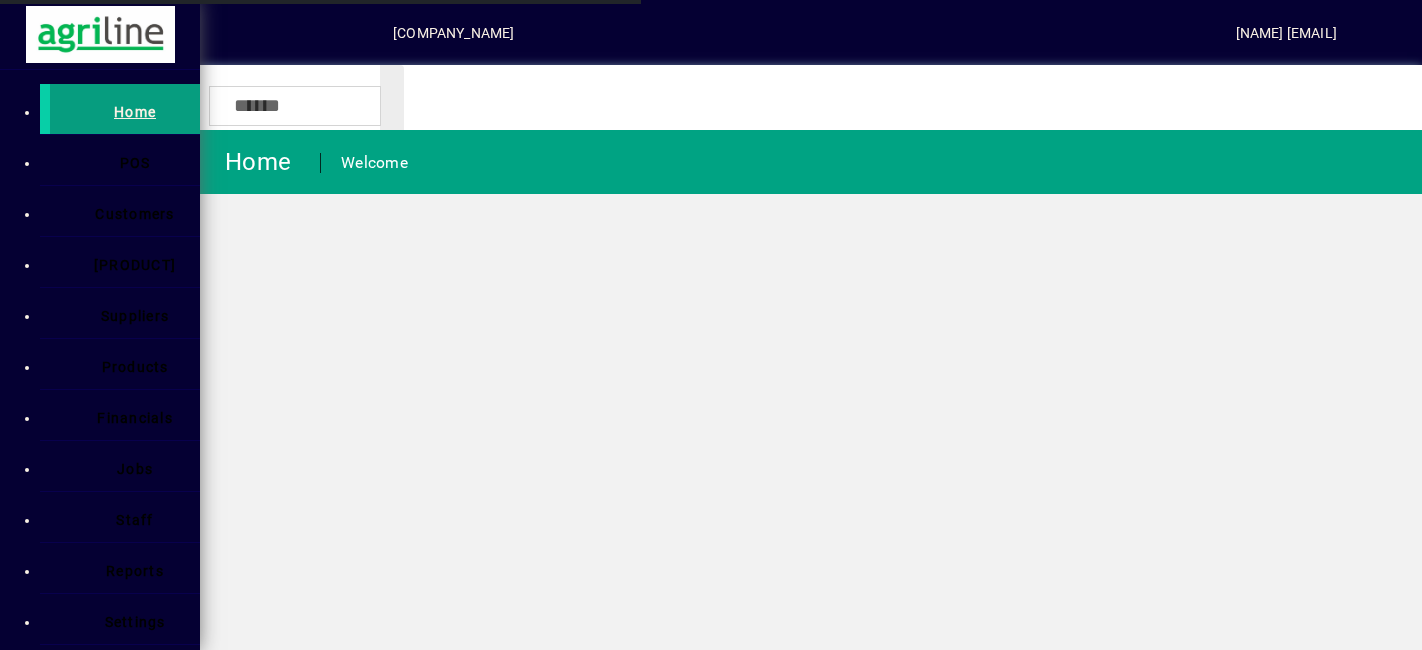 scroll, scrollTop: 0, scrollLeft: 0, axis: both 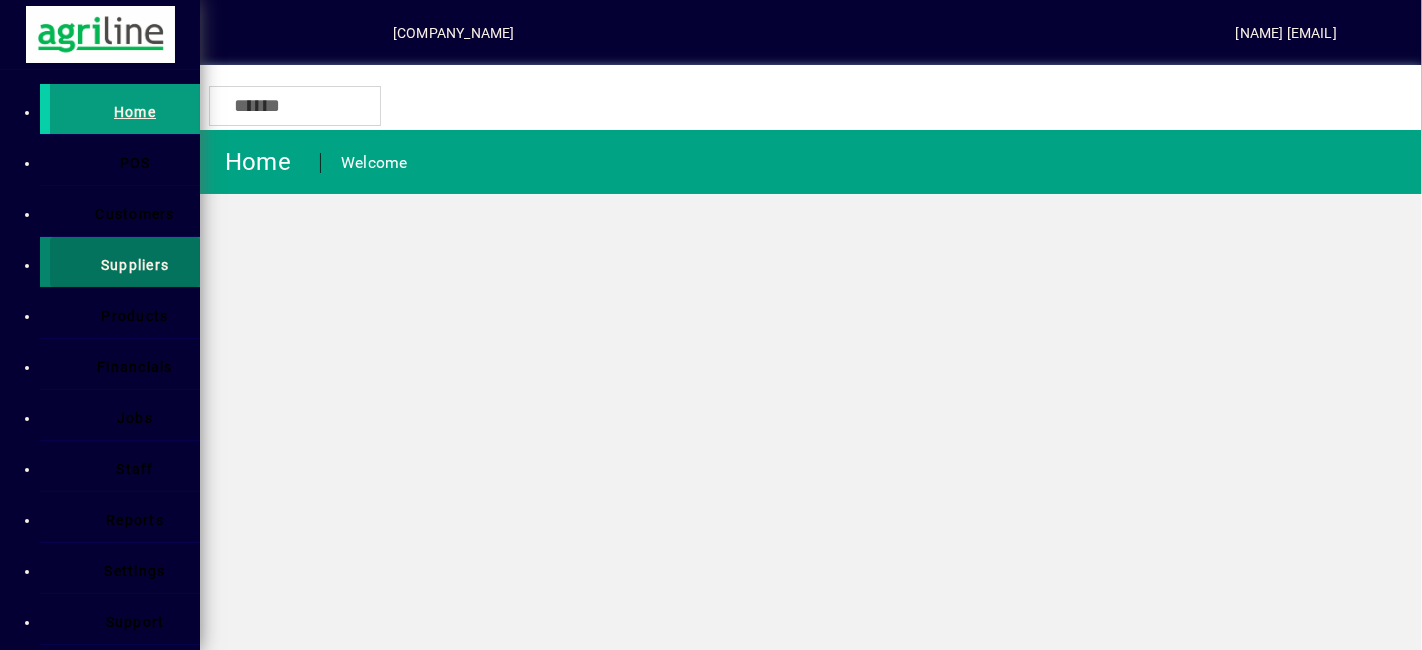 click at bounding box center [125, 262] 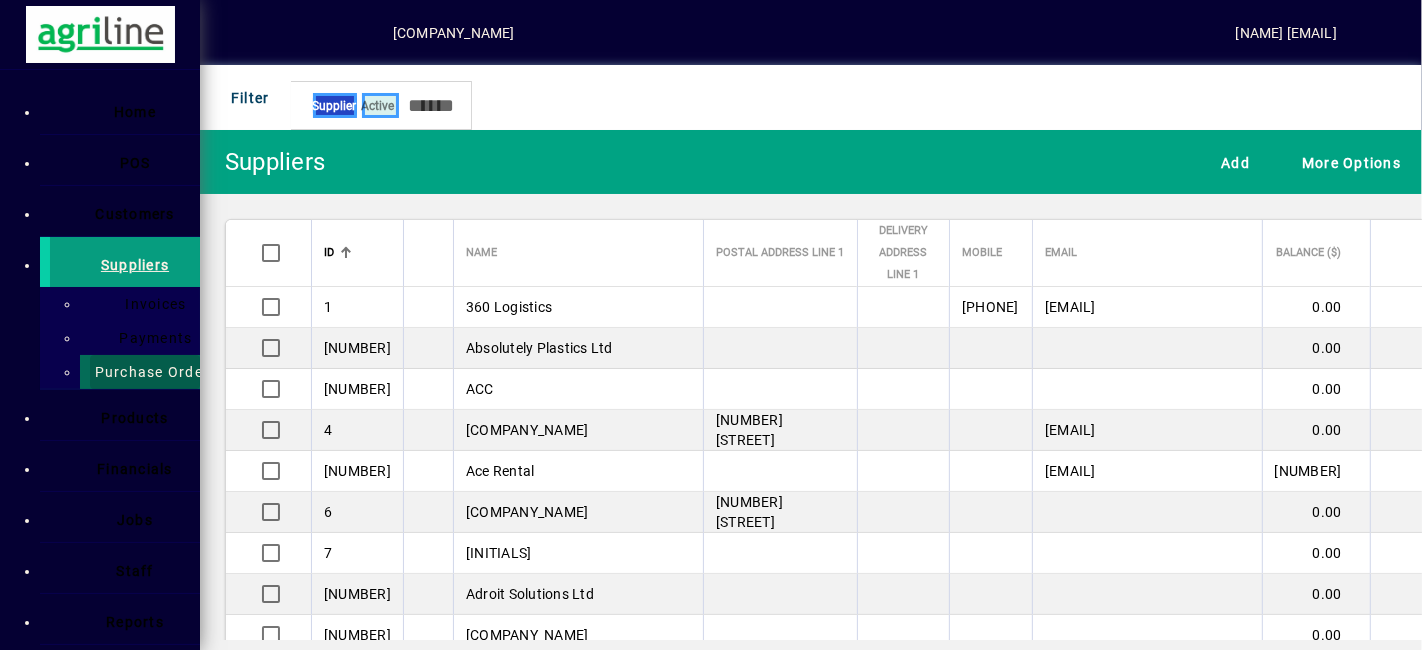 click on "Purchase Orders" at bounding box center (150, 372) 